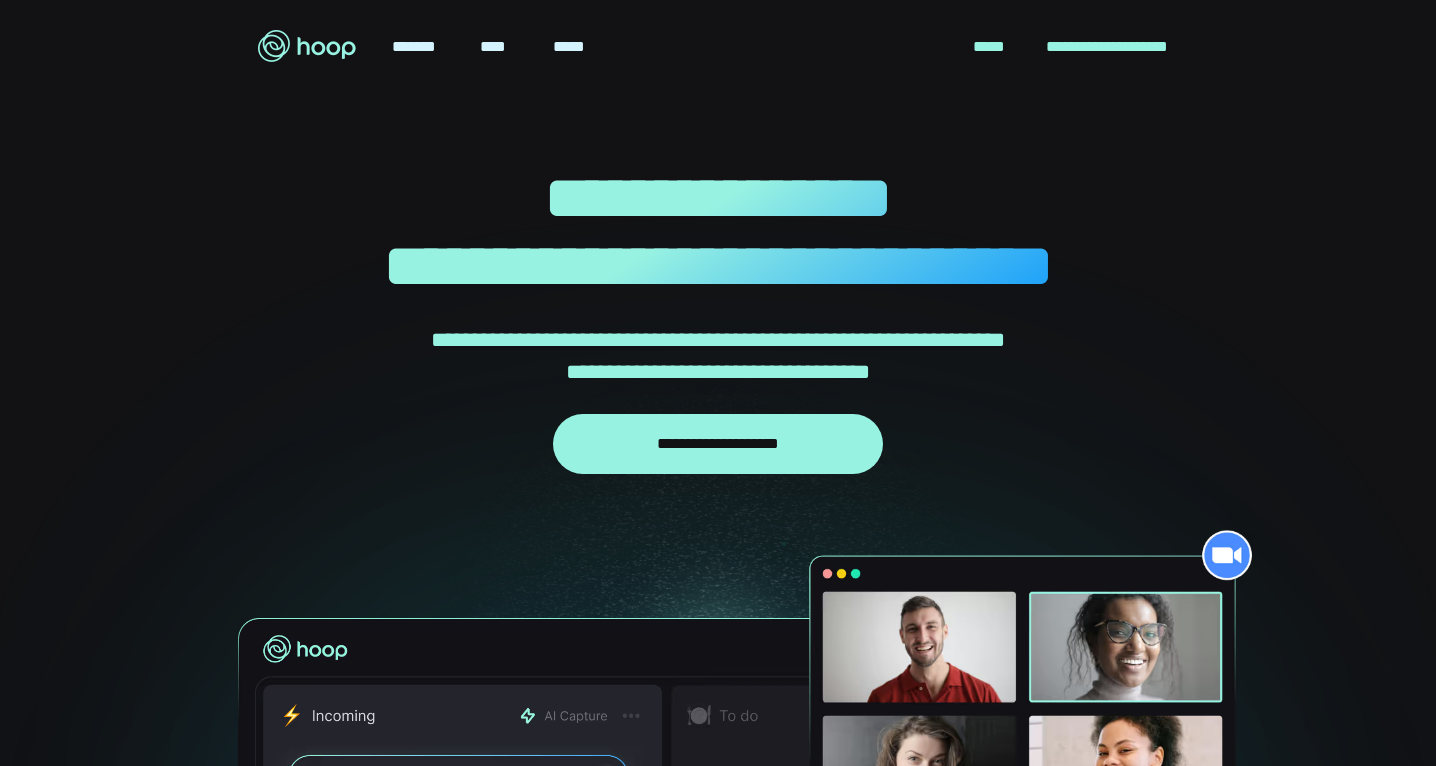 scroll, scrollTop: 0, scrollLeft: 0, axis: both 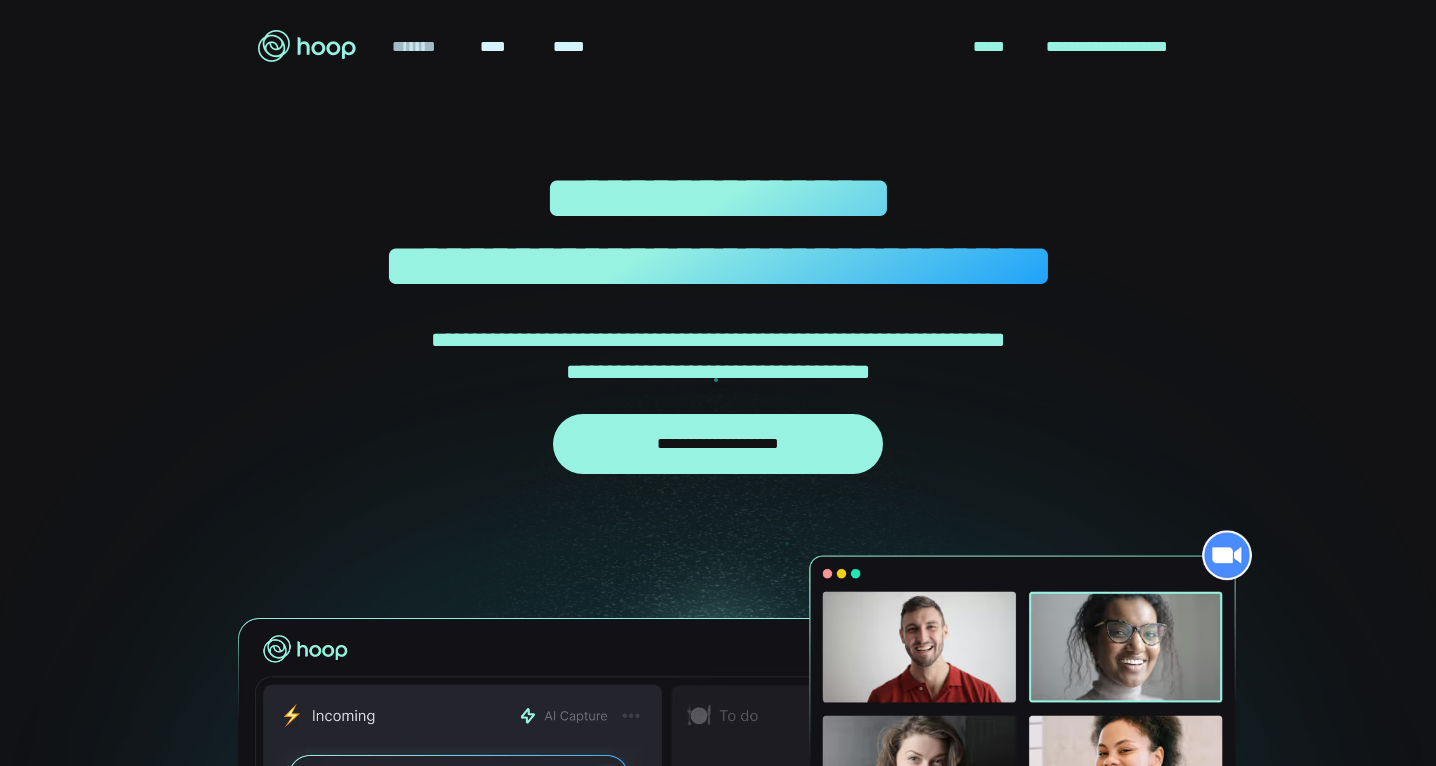 click on "*******" at bounding box center [414, 47] 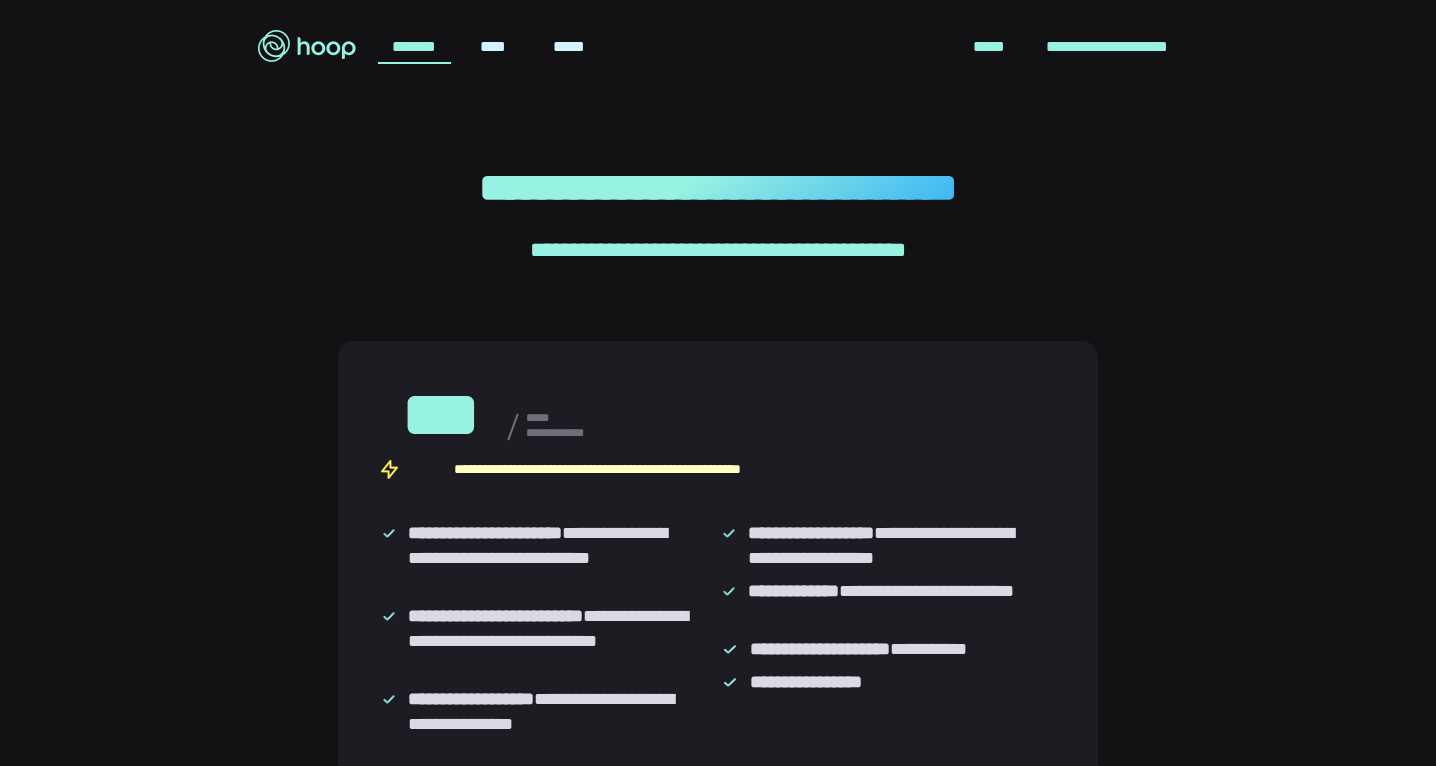 scroll, scrollTop: 0, scrollLeft: 0, axis: both 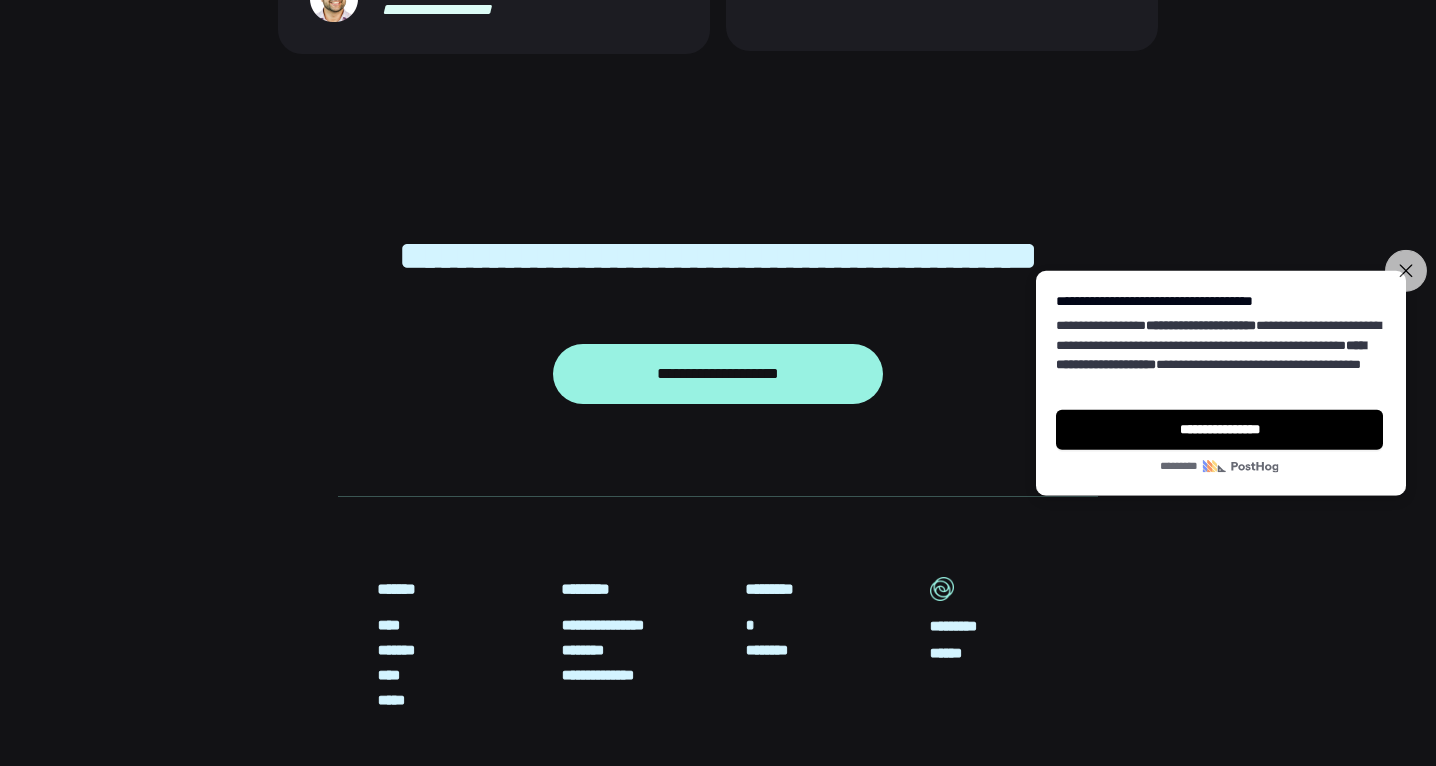 click on "**********" 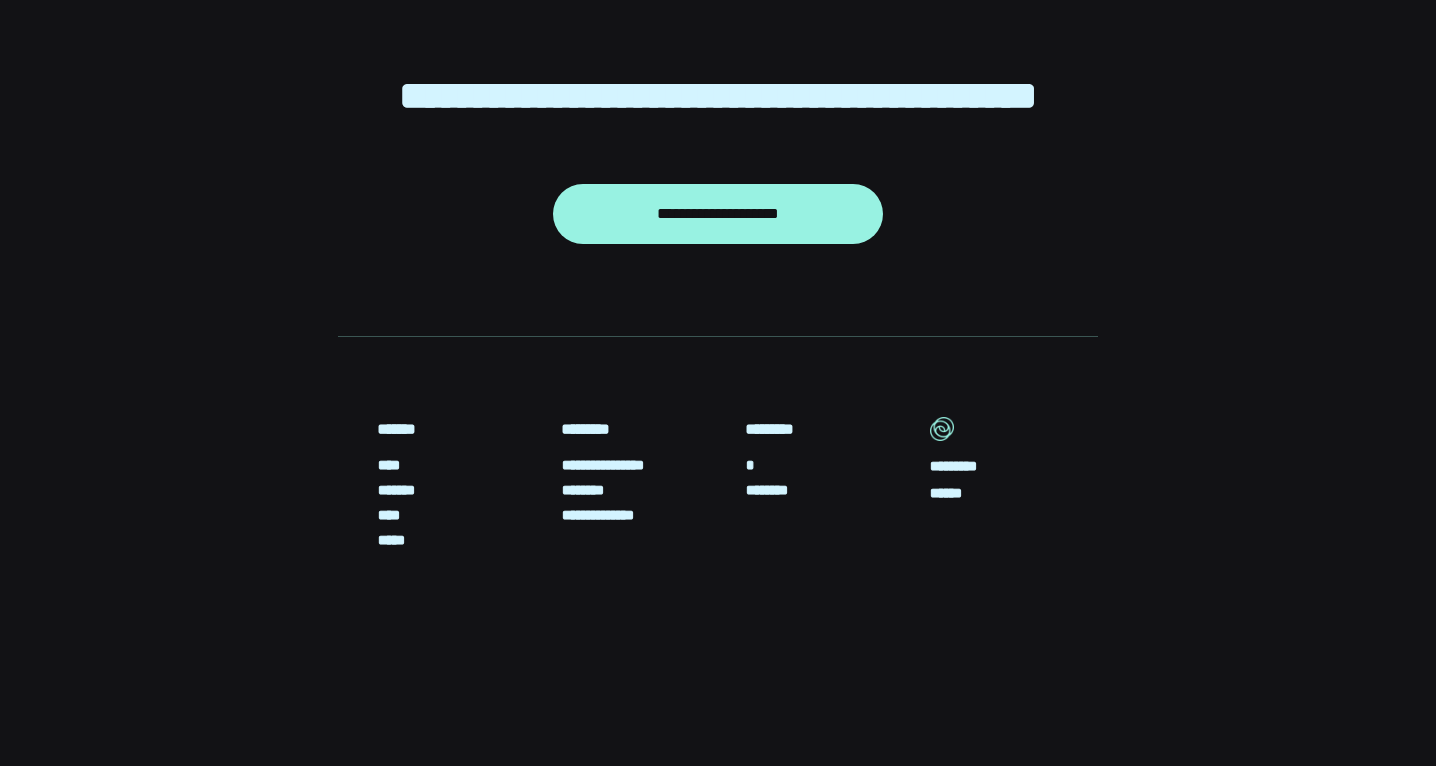 scroll, scrollTop: 1916, scrollLeft: 0, axis: vertical 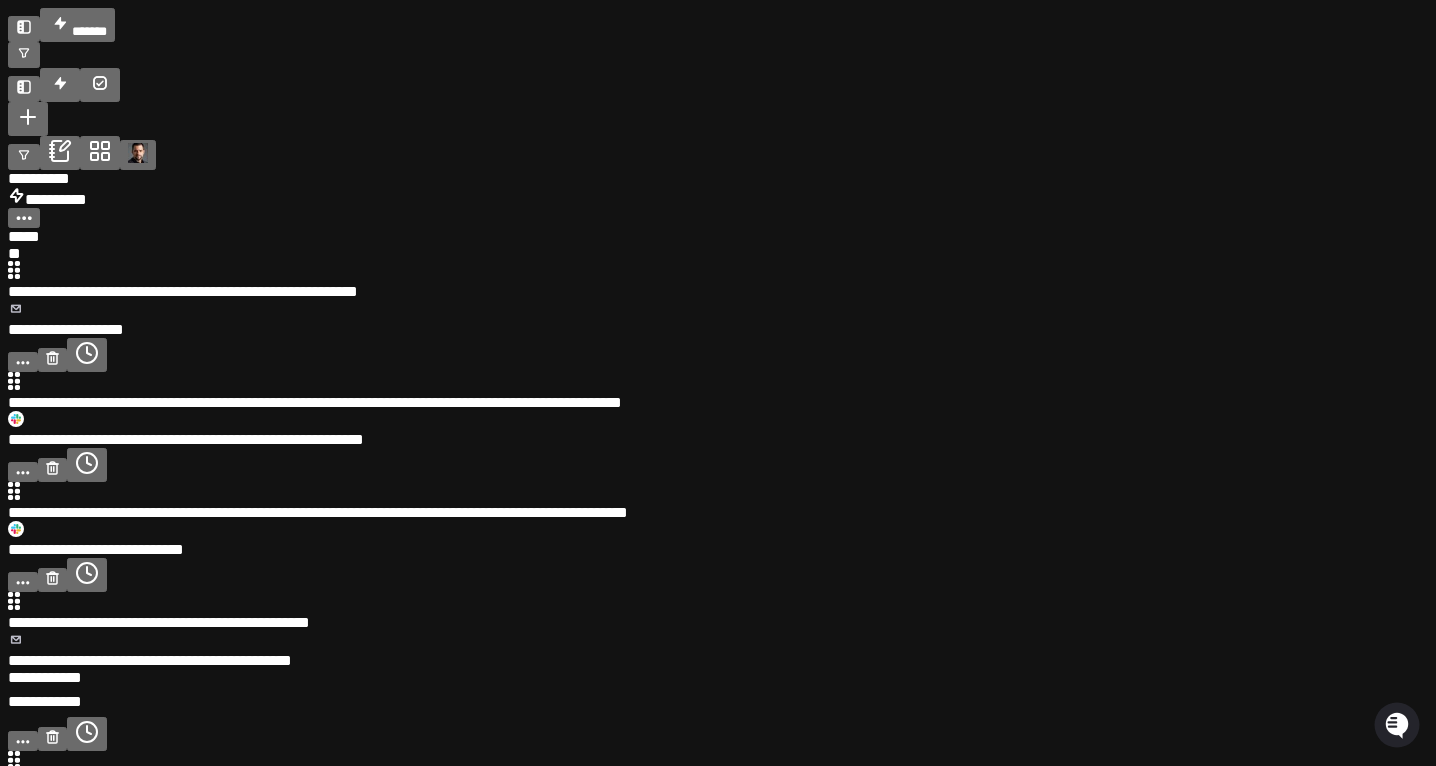 click at bounding box center [718, 2398] 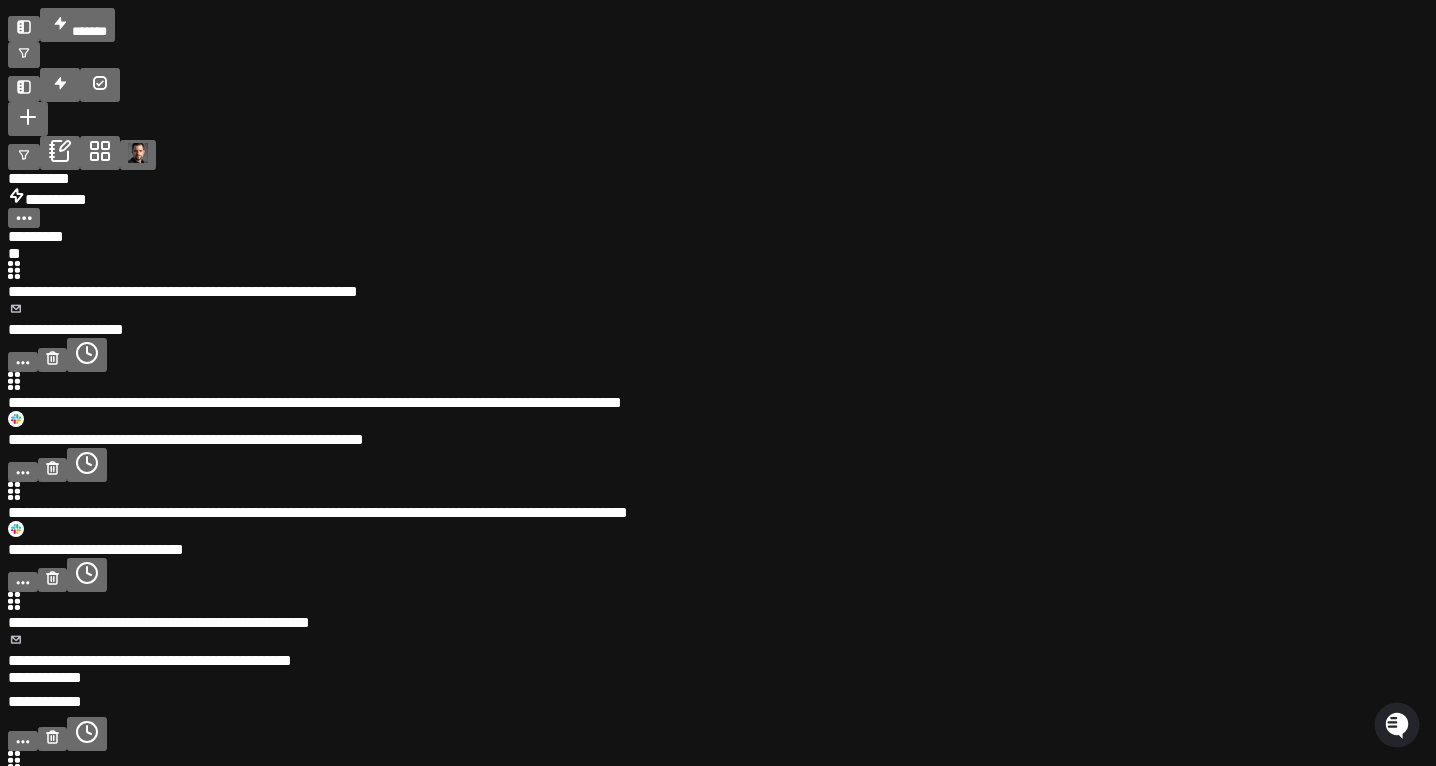 scroll, scrollTop: 207, scrollLeft: 0, axis: vertical 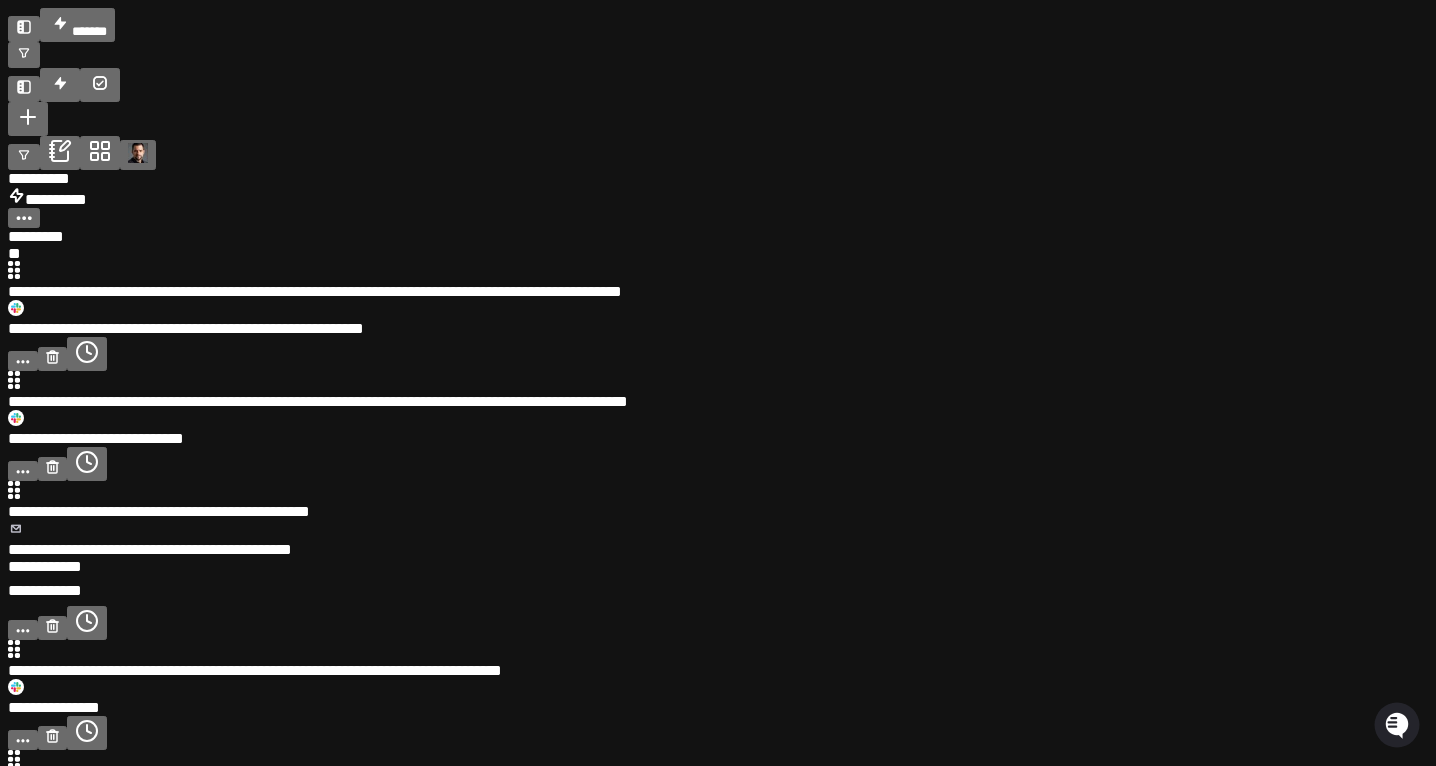 click at bounding box center [681, 283] 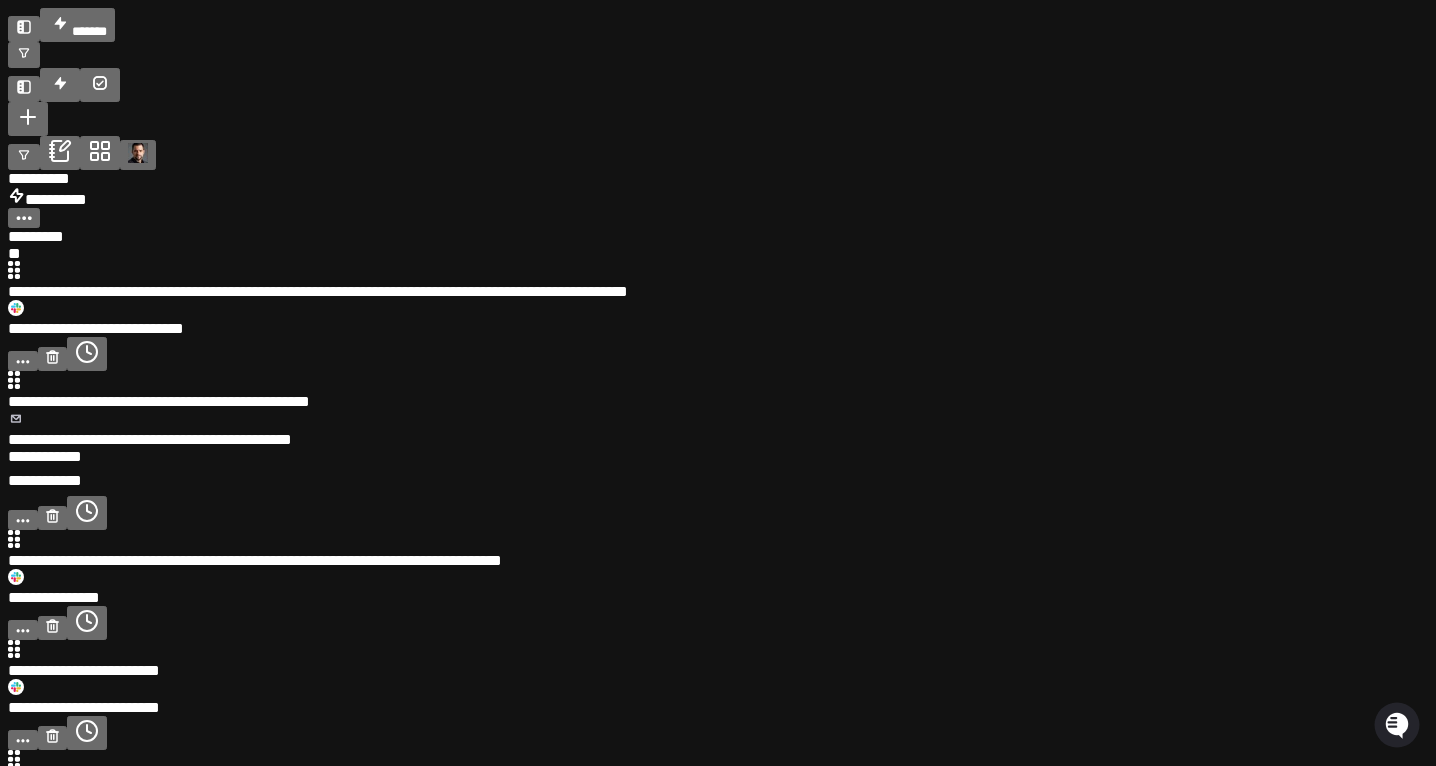 drag, startPoint x: 250, startPoint y: 144, endPoint x: 657, endPoint y: 139, distance: 407.0307 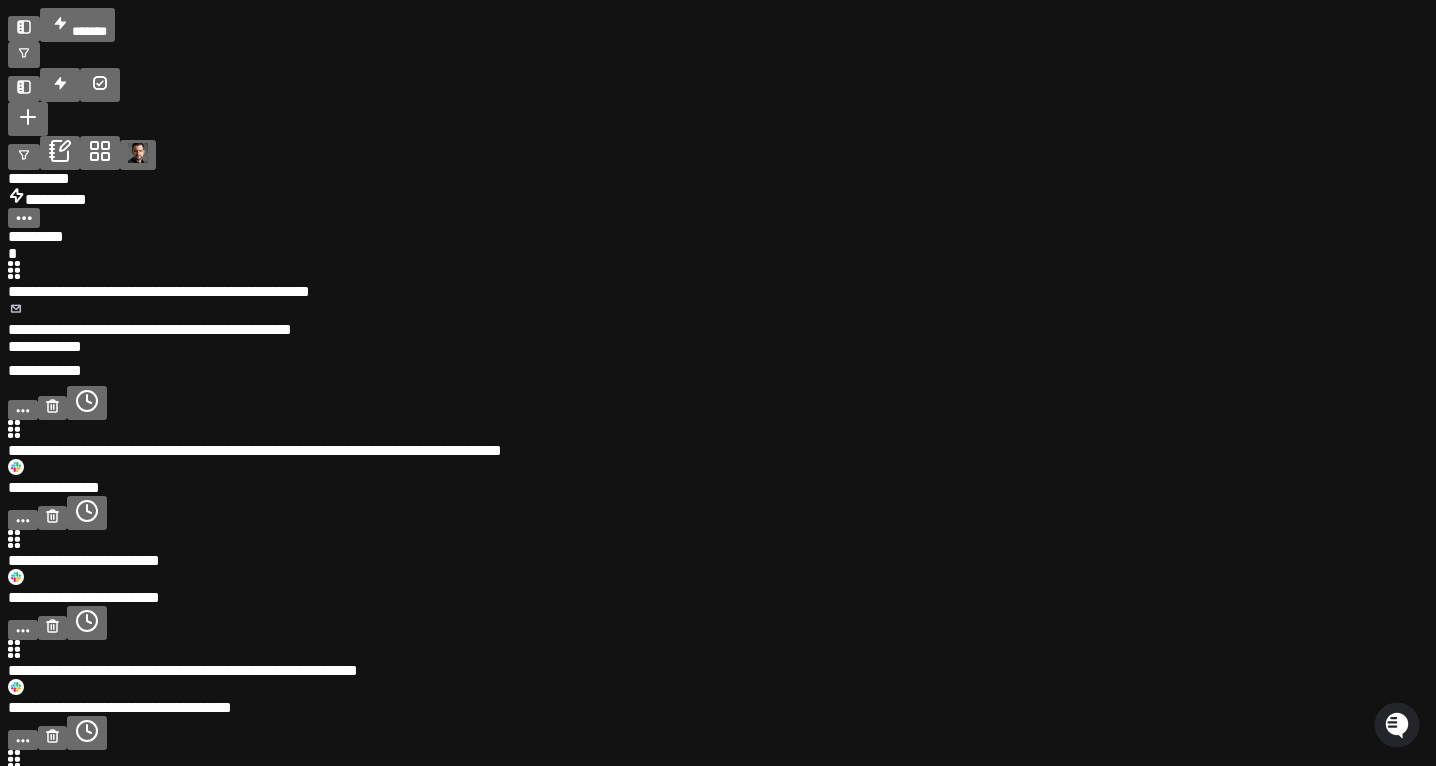 click at bounding box center (681, 283) 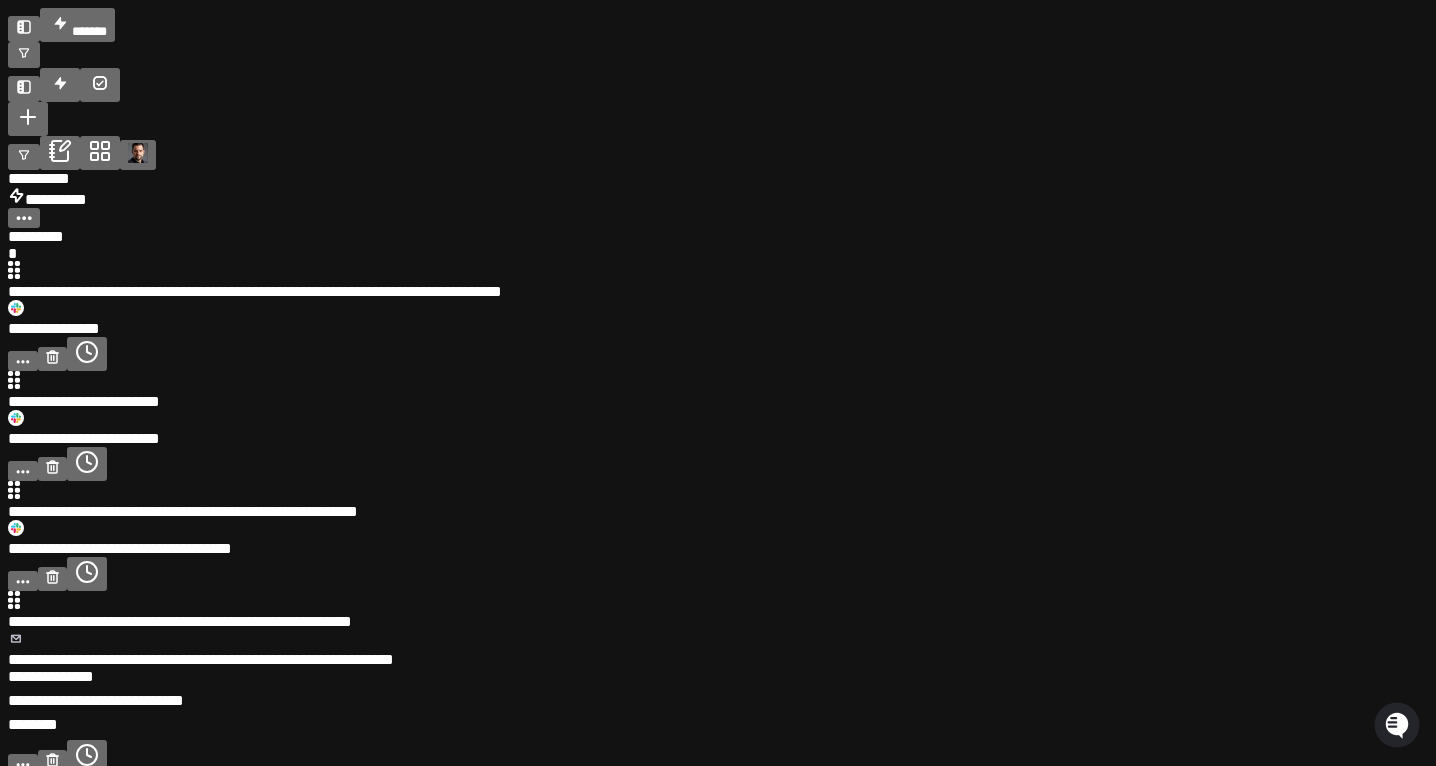 drag, startPoint x: 316, startPoint y: 126, endPoint x: 632, endPoint y: 201, distance: 324.77838 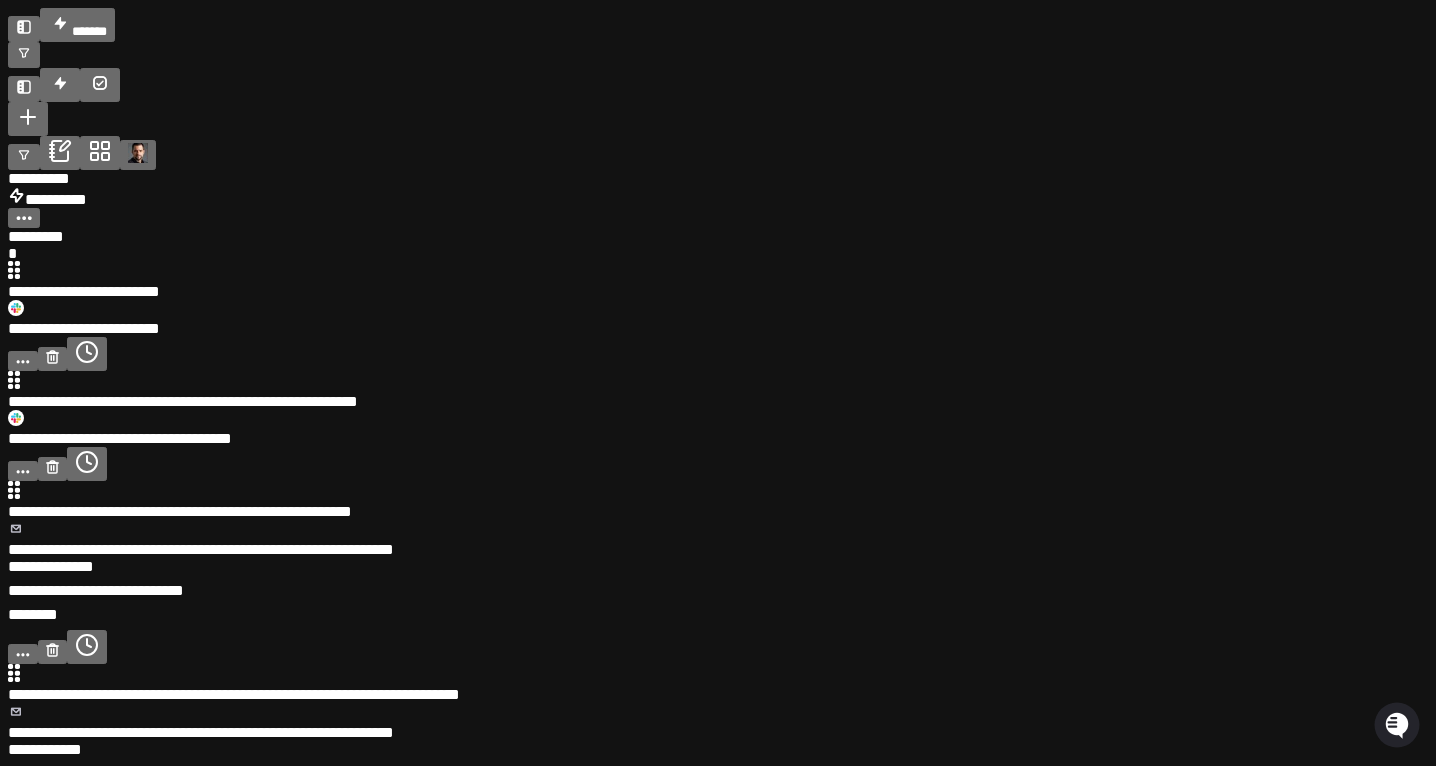 click at bounding box center (681, 283) 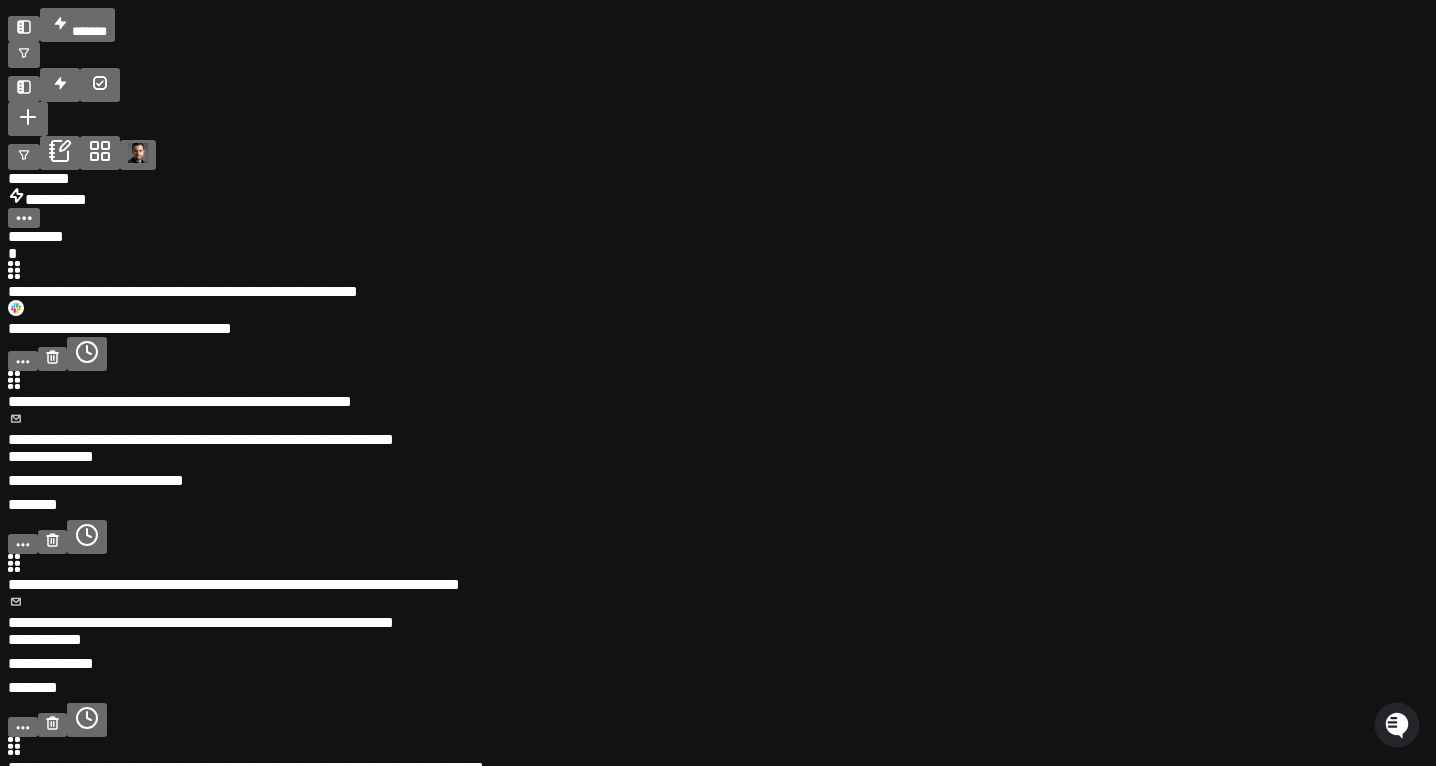 click at bounding box center (681, 283) 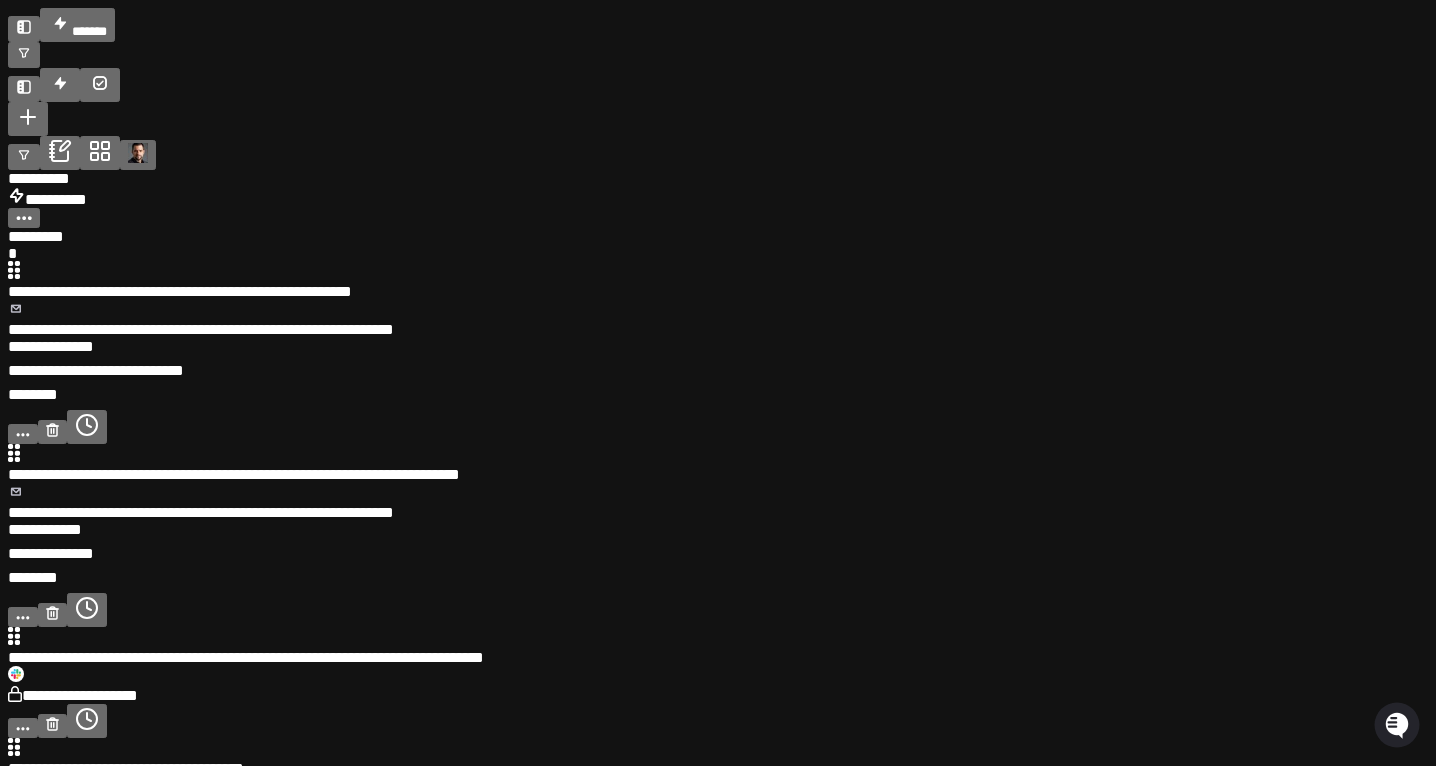 click at bounding box center [681, 283] 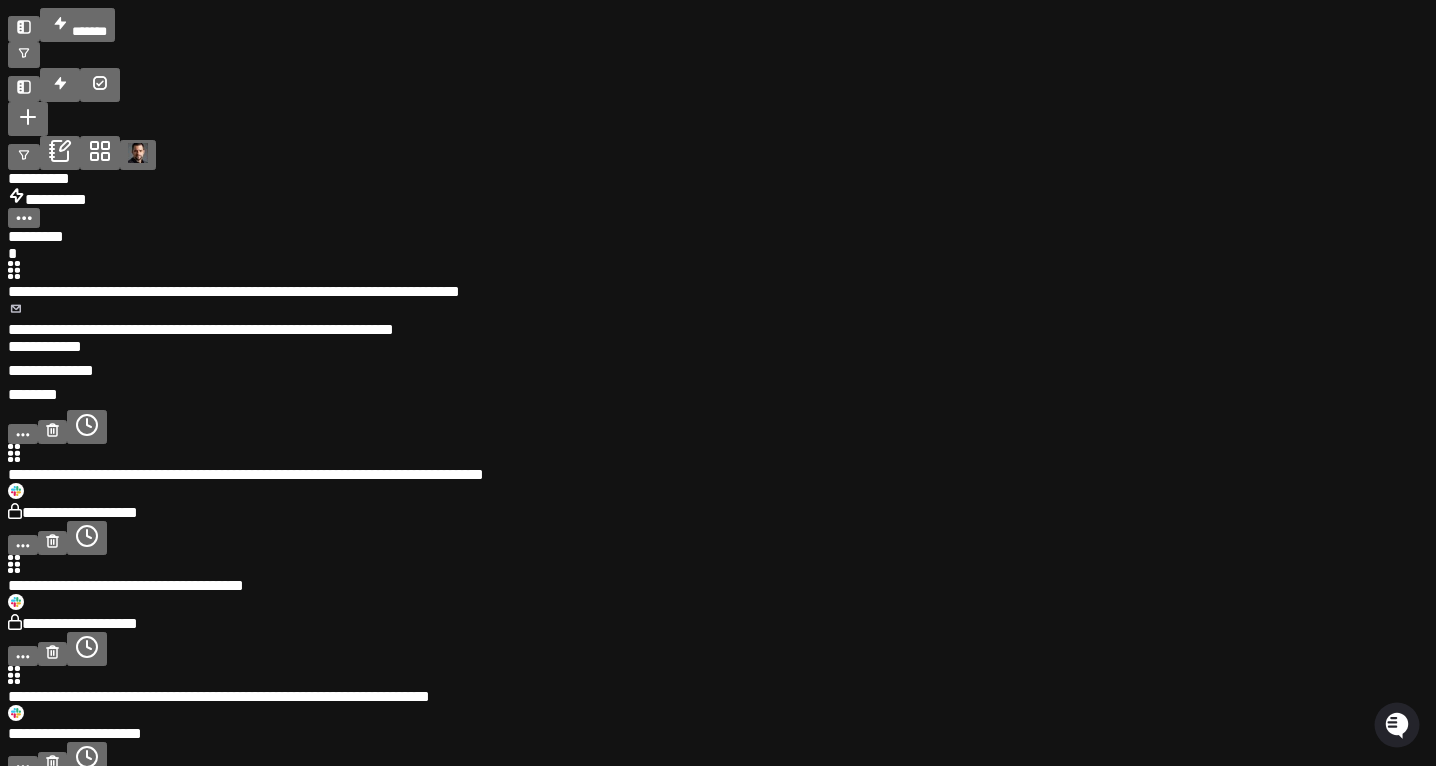 click at bounding box center (681, 283) 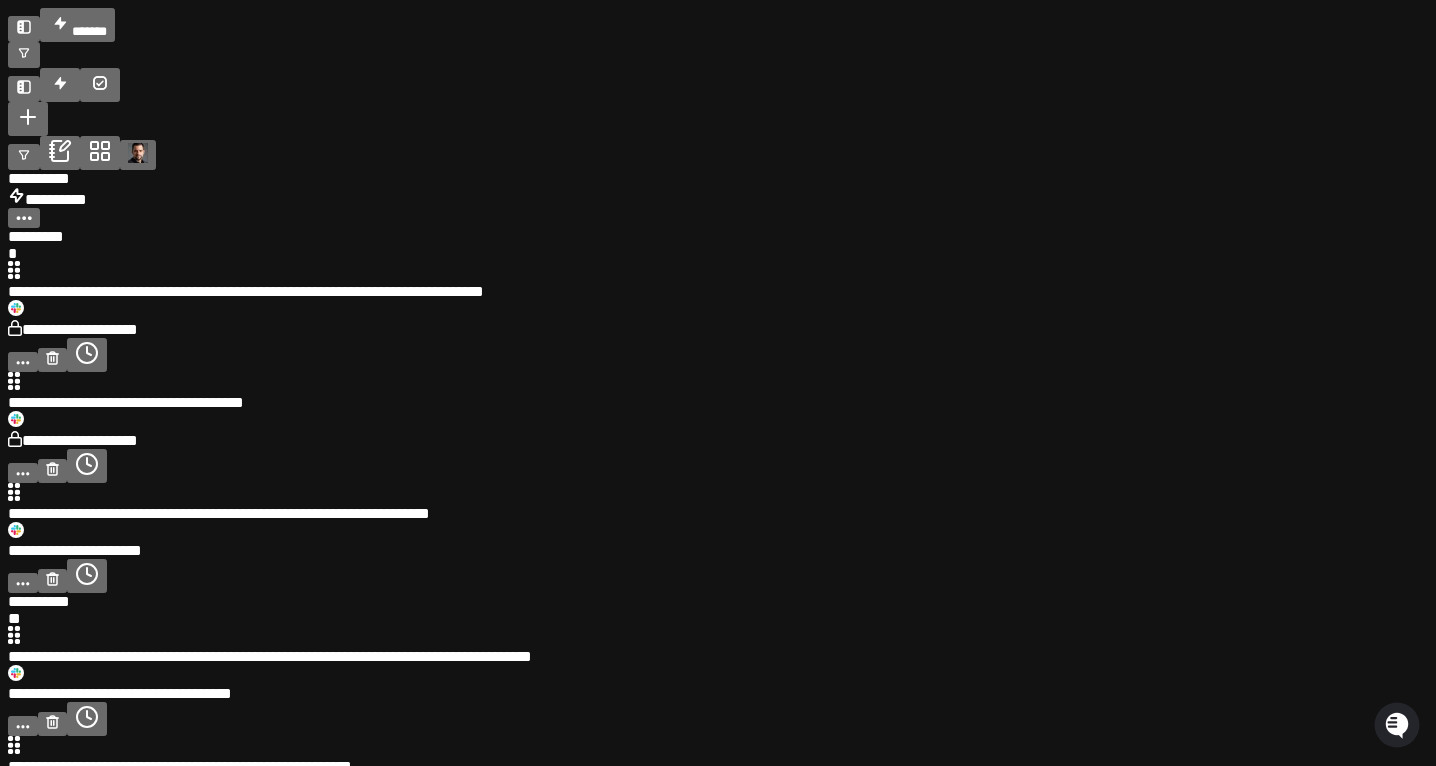 drag, startPoint x: 281, startPoint y: 109, endPoint x: 623, endPoint y: 274, distance: 379.72226 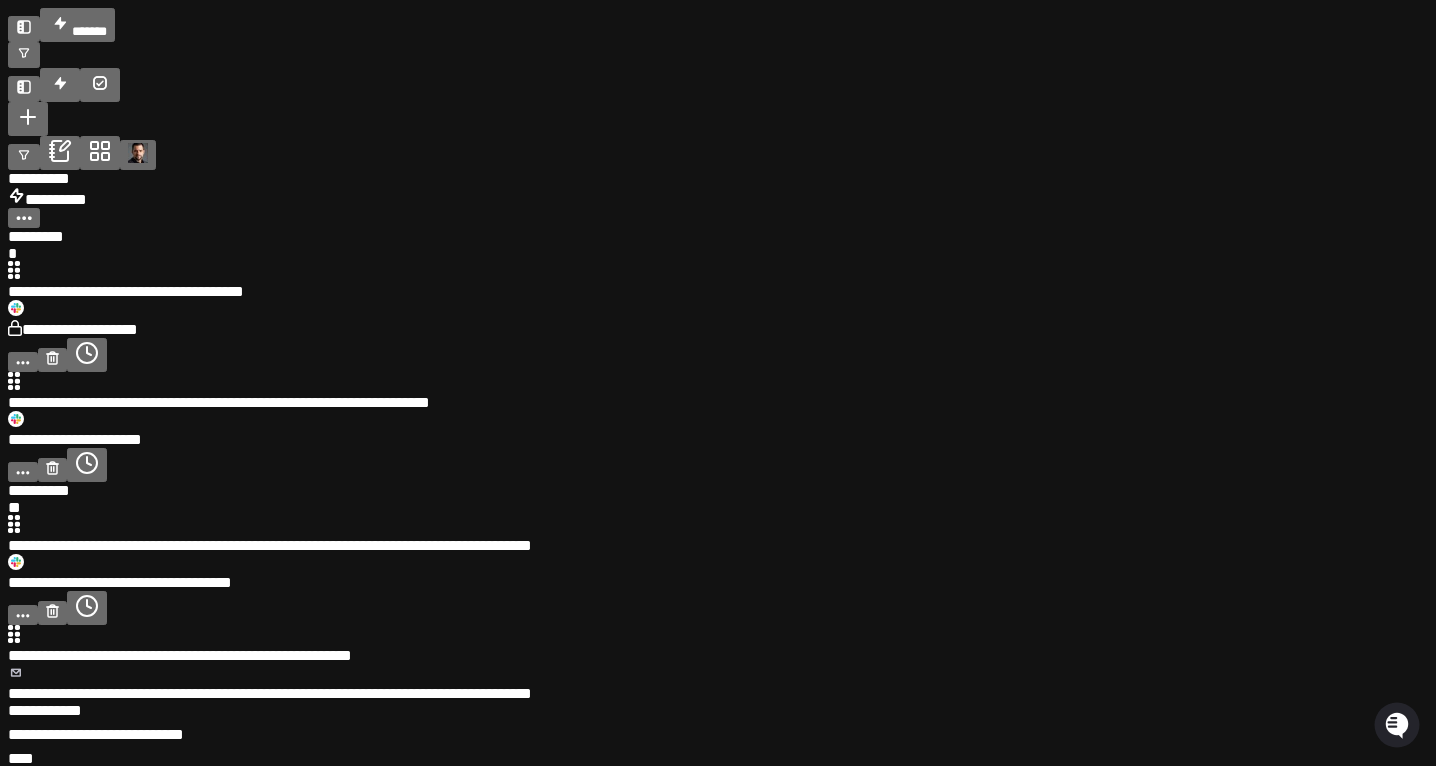drag, startPoint x: 301, startPoint y: 110, endPoint x: 604, endPoint y: 259, distance: 337.65366 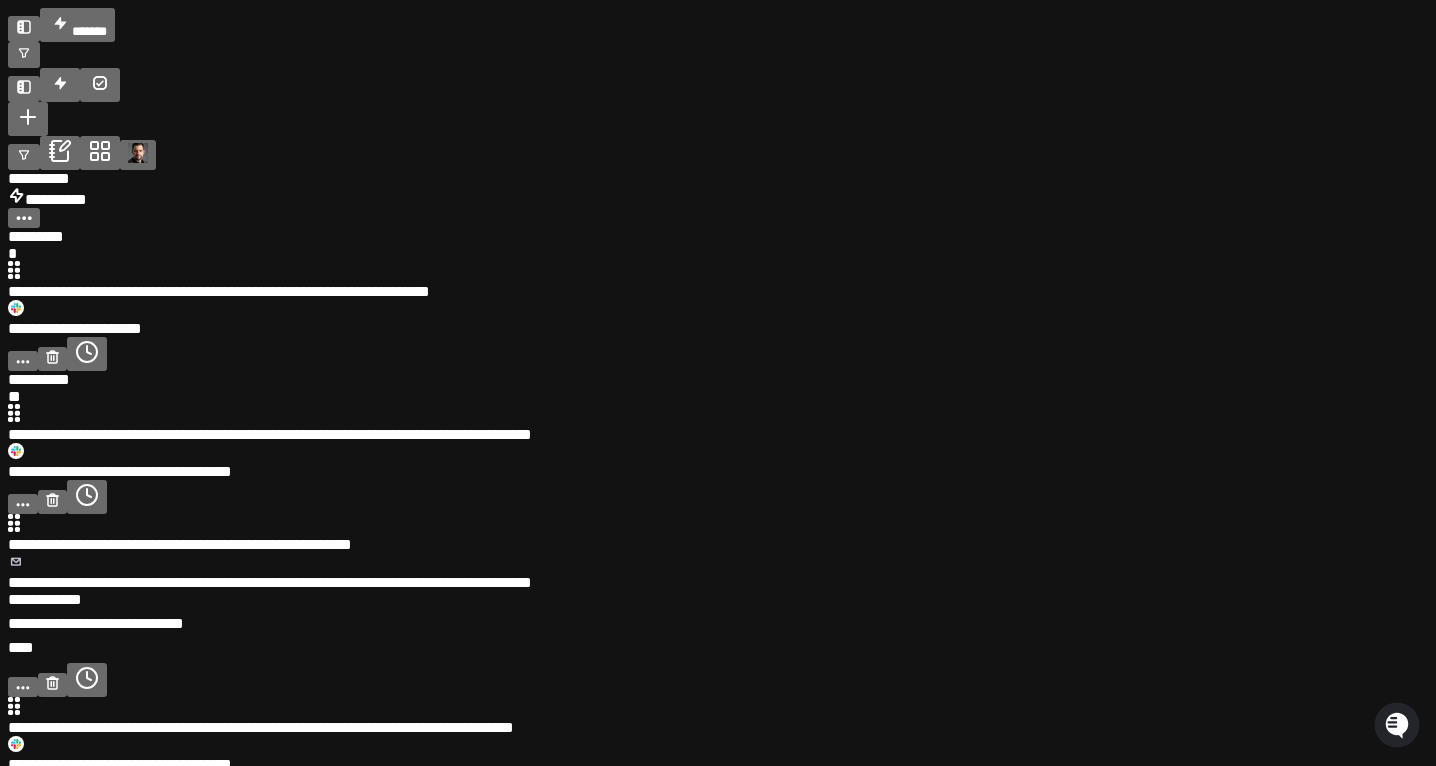 click at bounding box center [681, 283] 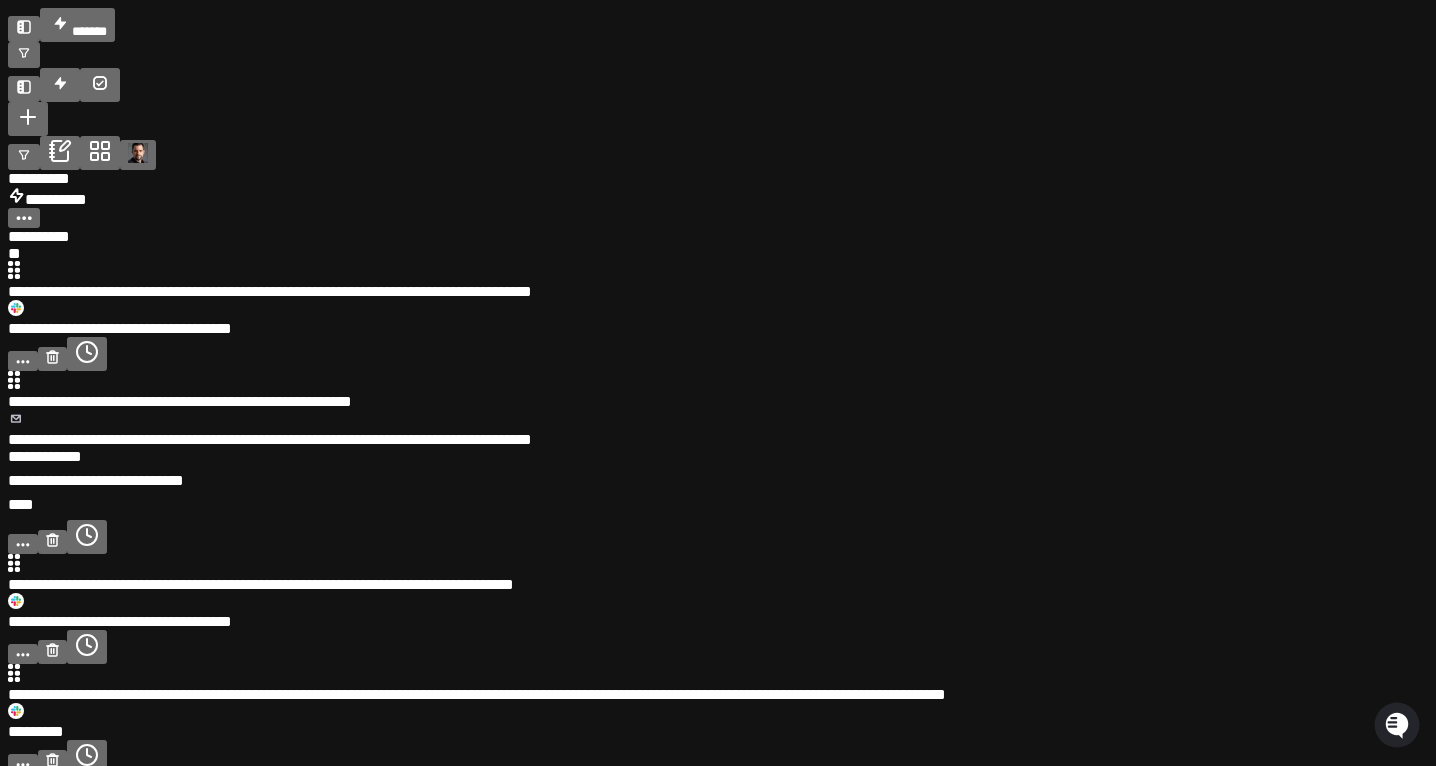 click at bounding box center (681, 283) 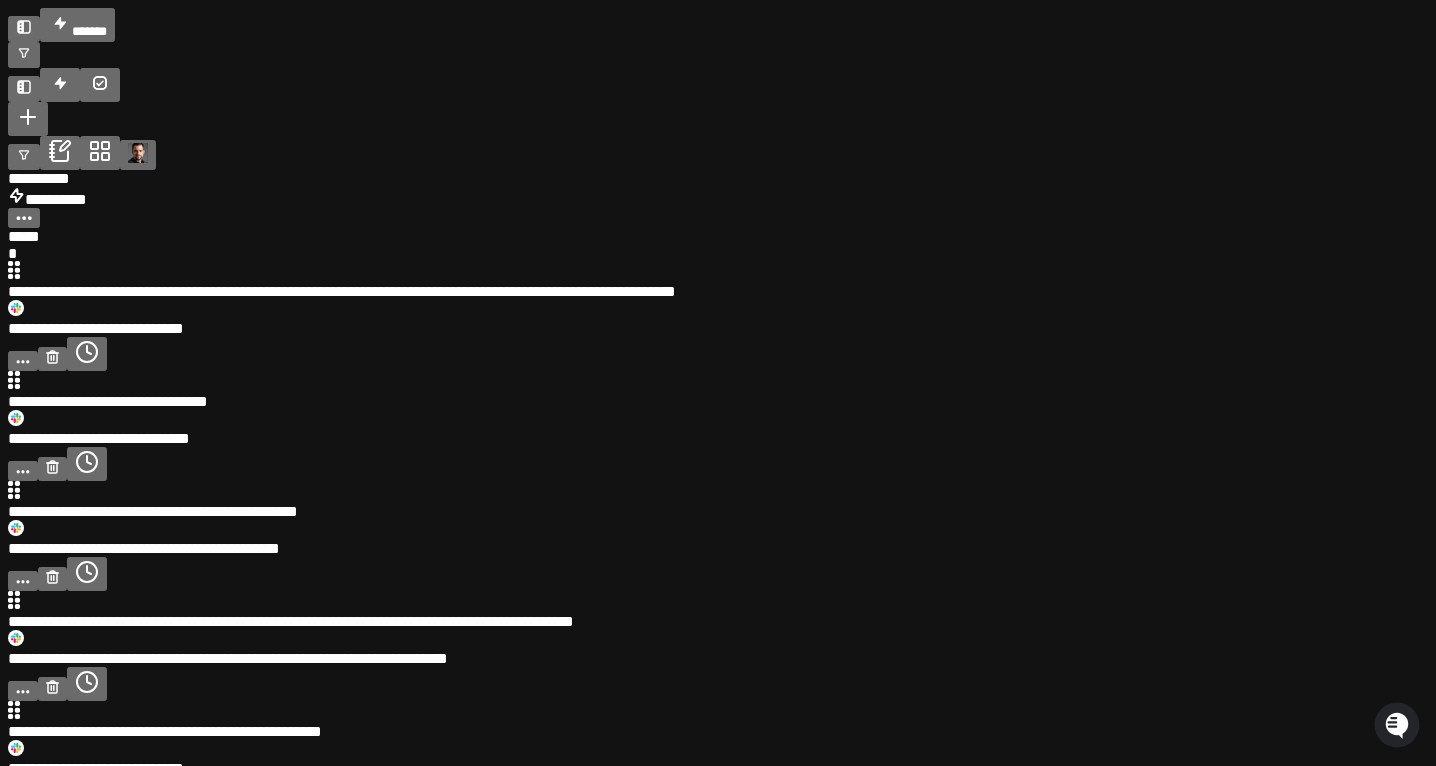 scroll, scrollTop: 0, scrollLeft: 0, axis: both 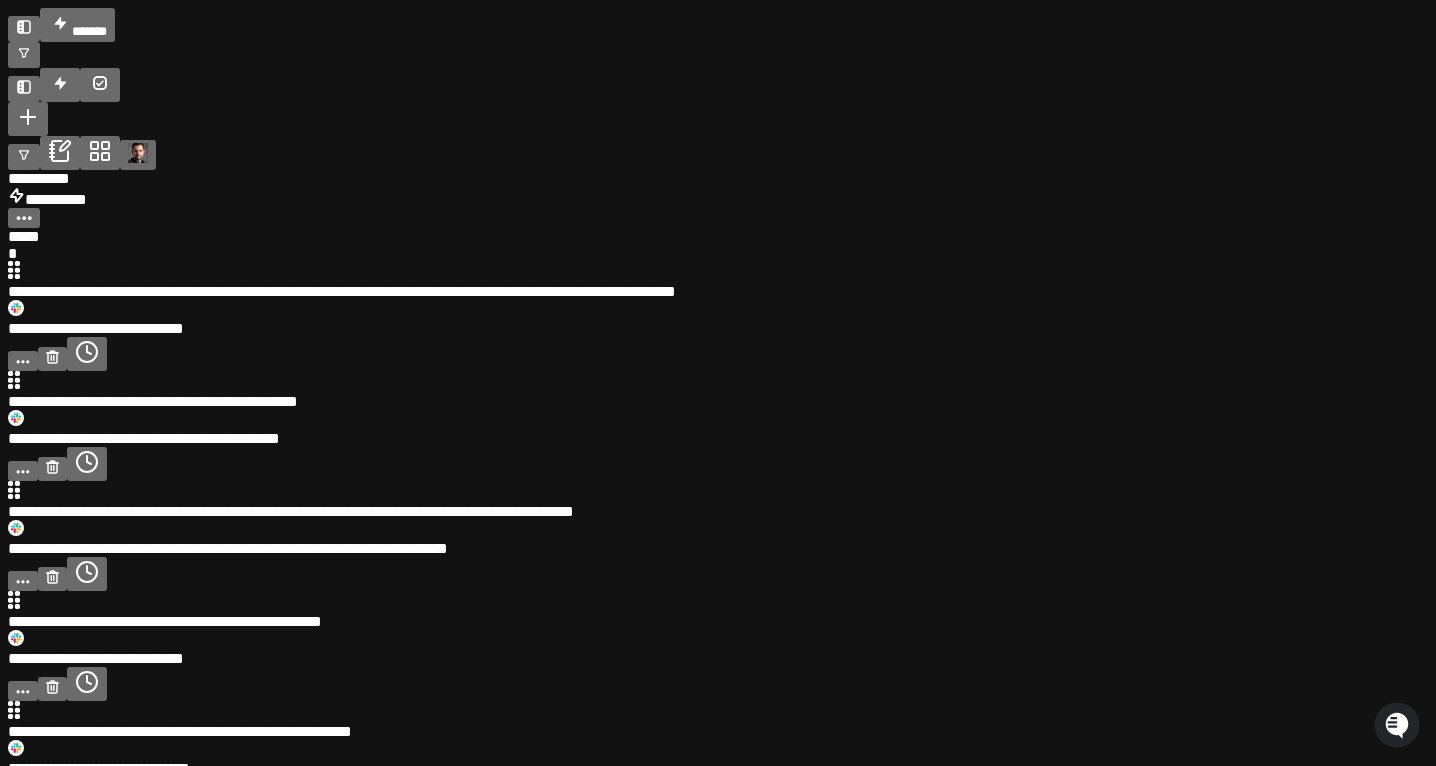 click at bounding box center (681, 393) 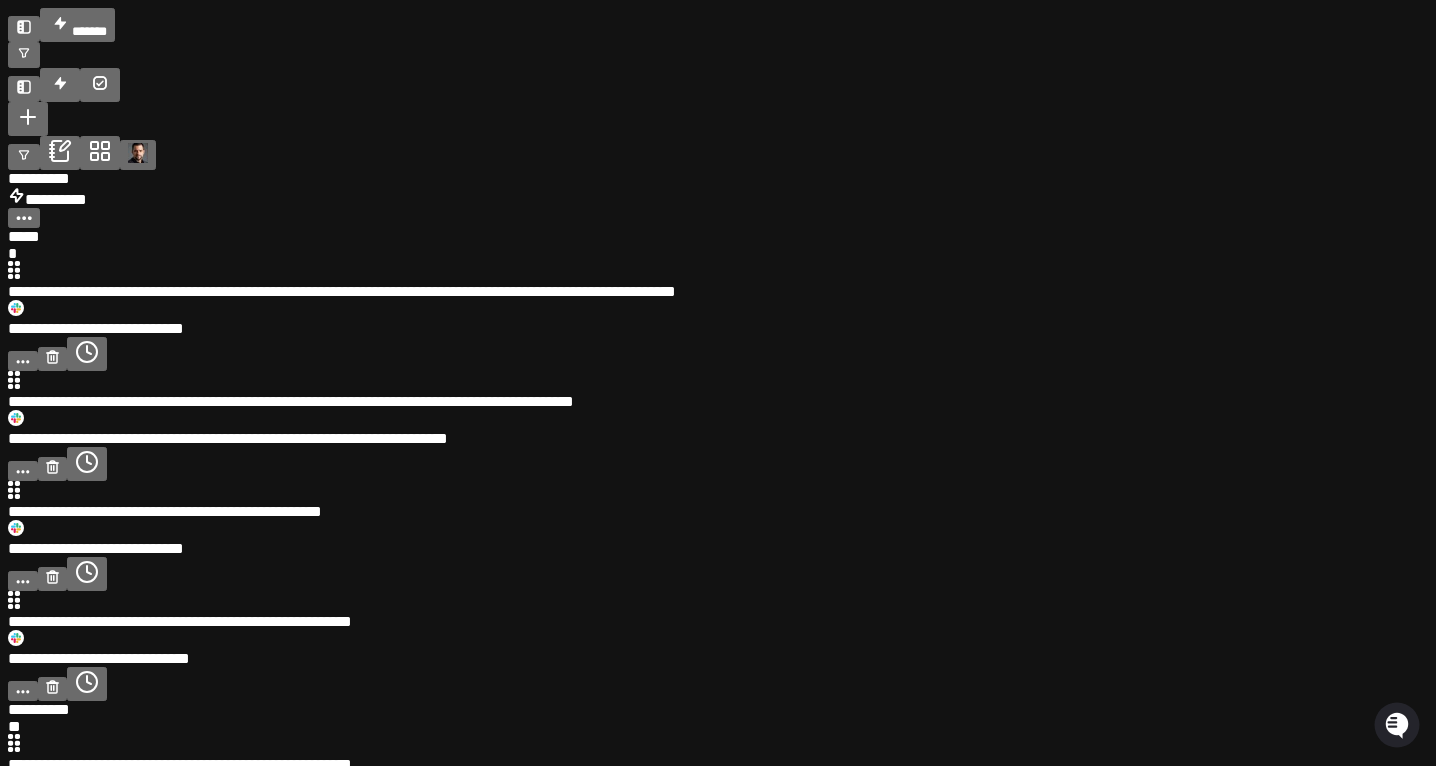 drag, startPoint x: 279, startPoint y: 147, endPoint x: 657, endPoint y: 113, distance: 379.52603 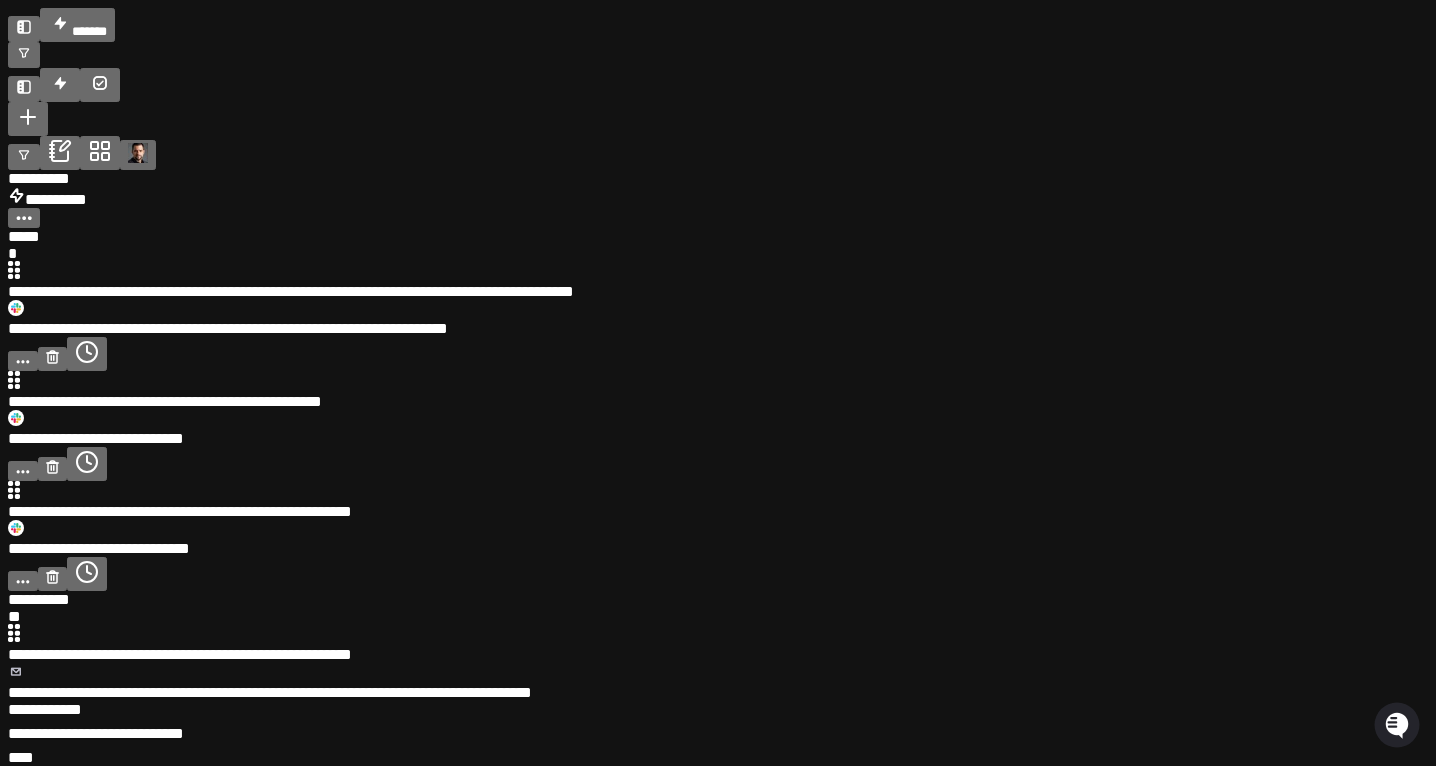drag, startPoint x: 292, startPoint y: 148, endPoint x: 649, endPoint y: 384, distance: 427.95444 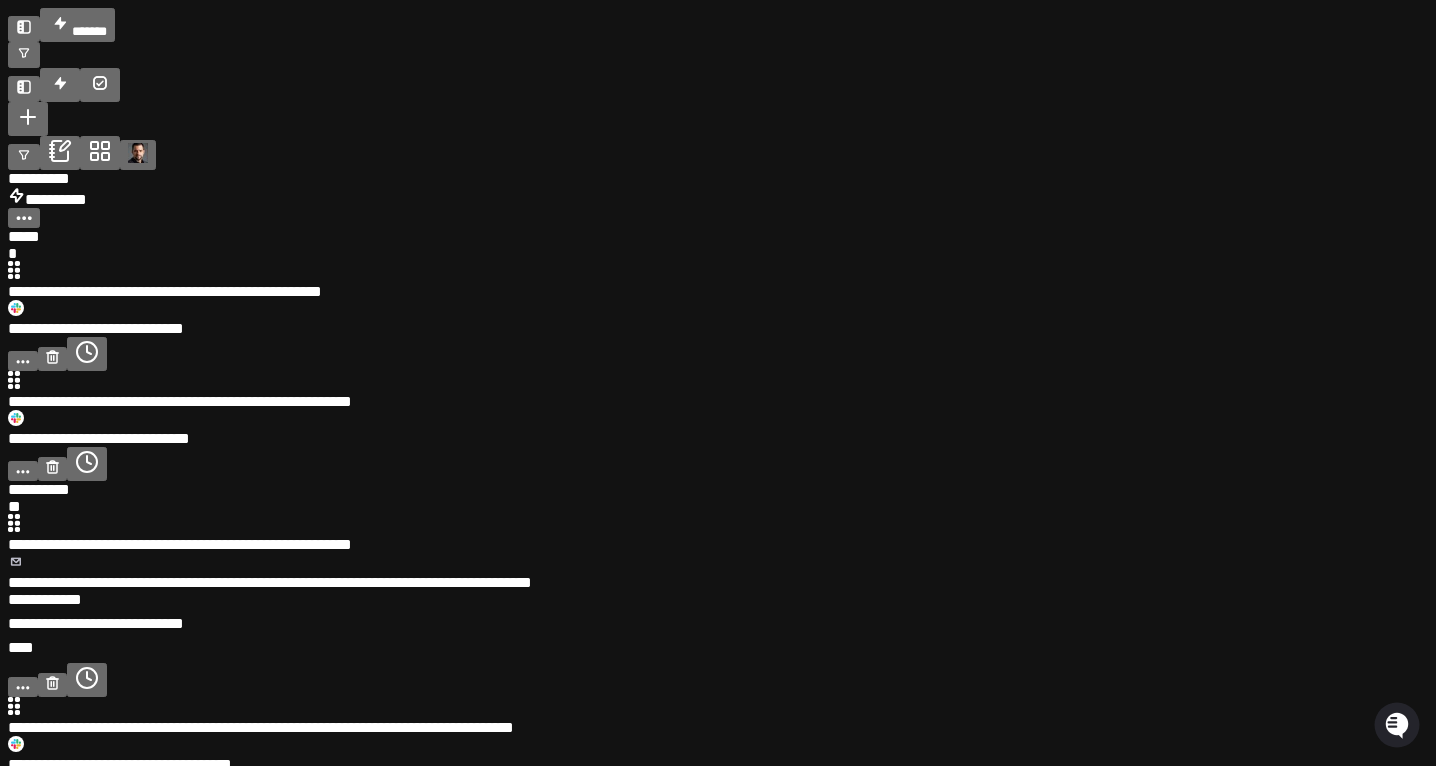 drag, startPoint x: 310, startPoint y: 106, endPoint x: 540, endPoint y: 308, distance: 306.11108 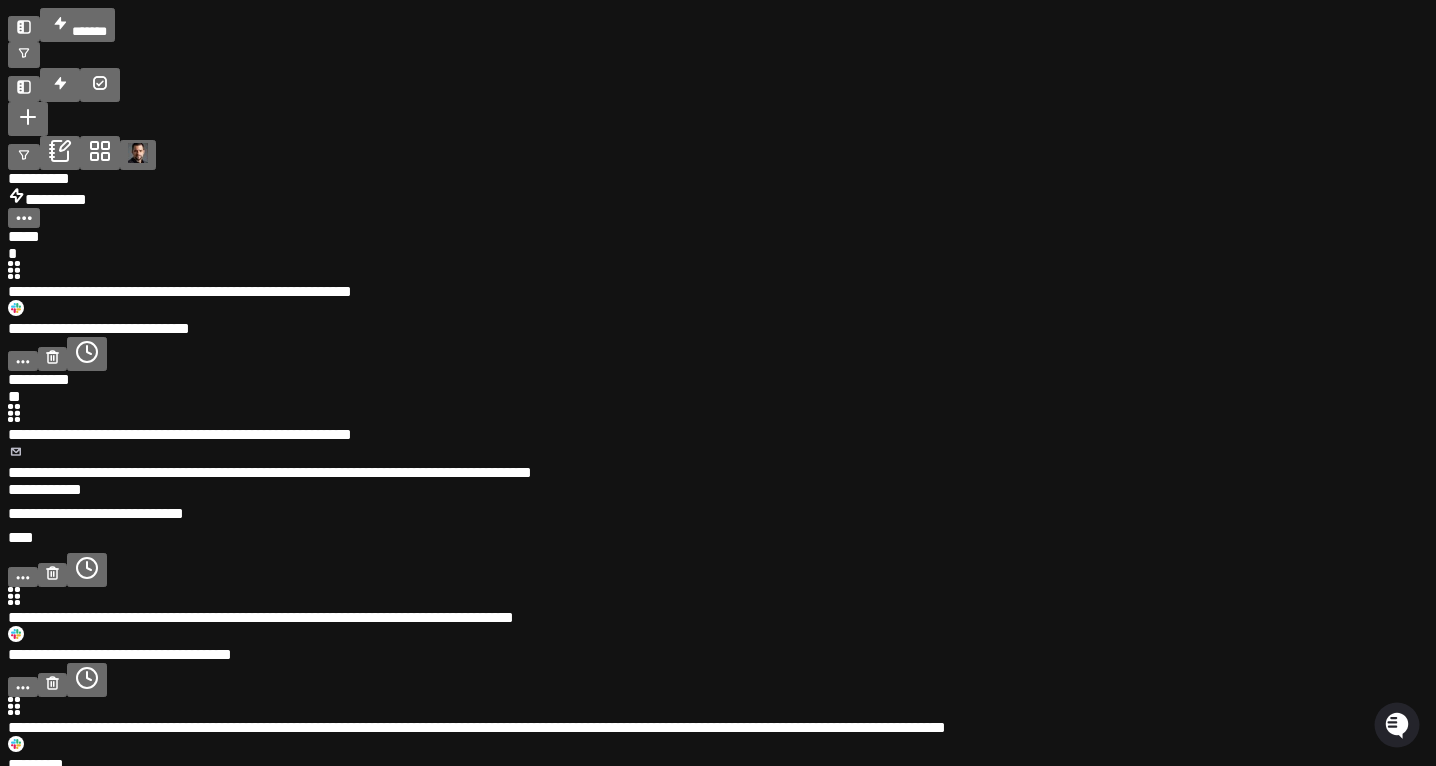 click at bounding box center (681, 283) 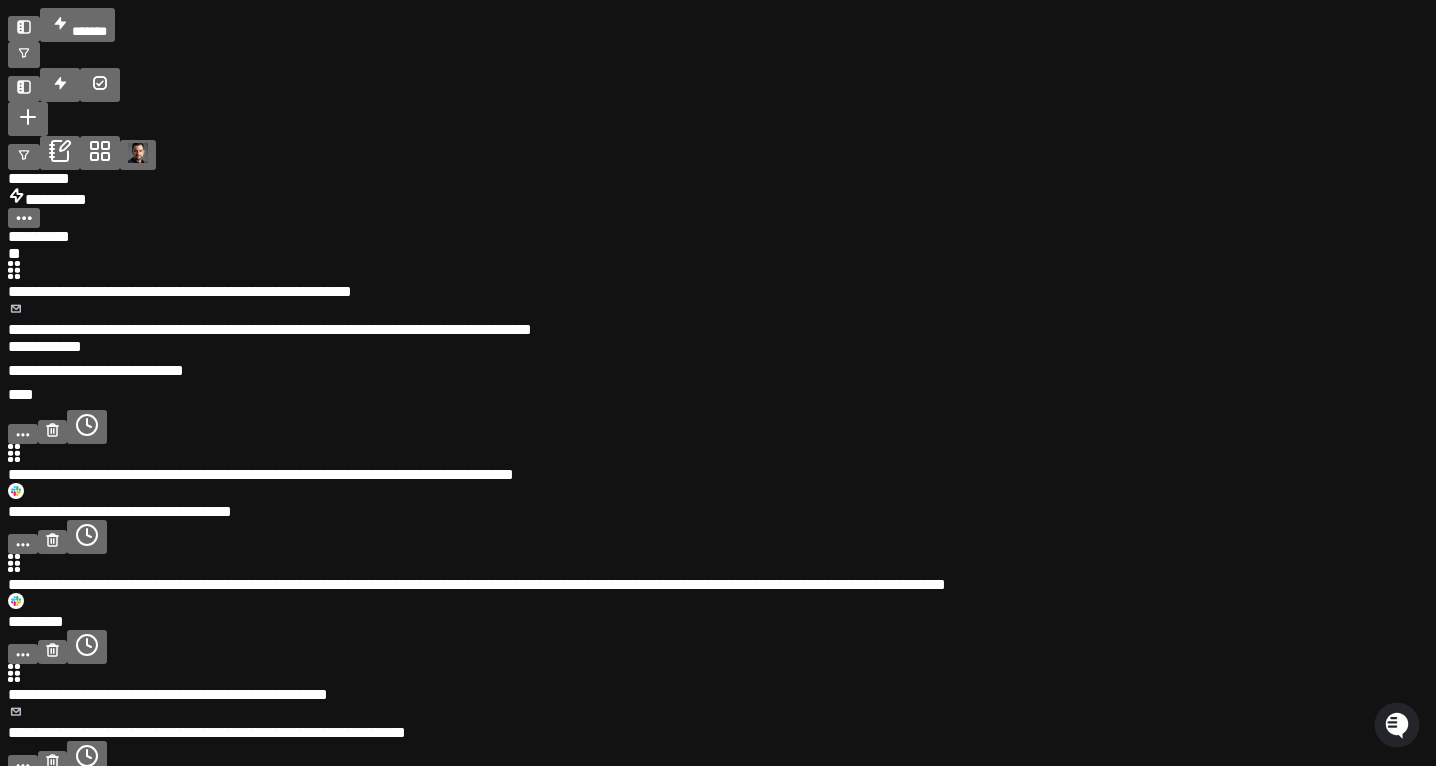 scroll, scrollTop: 0, scrollLeft: 240, axis: horizontal 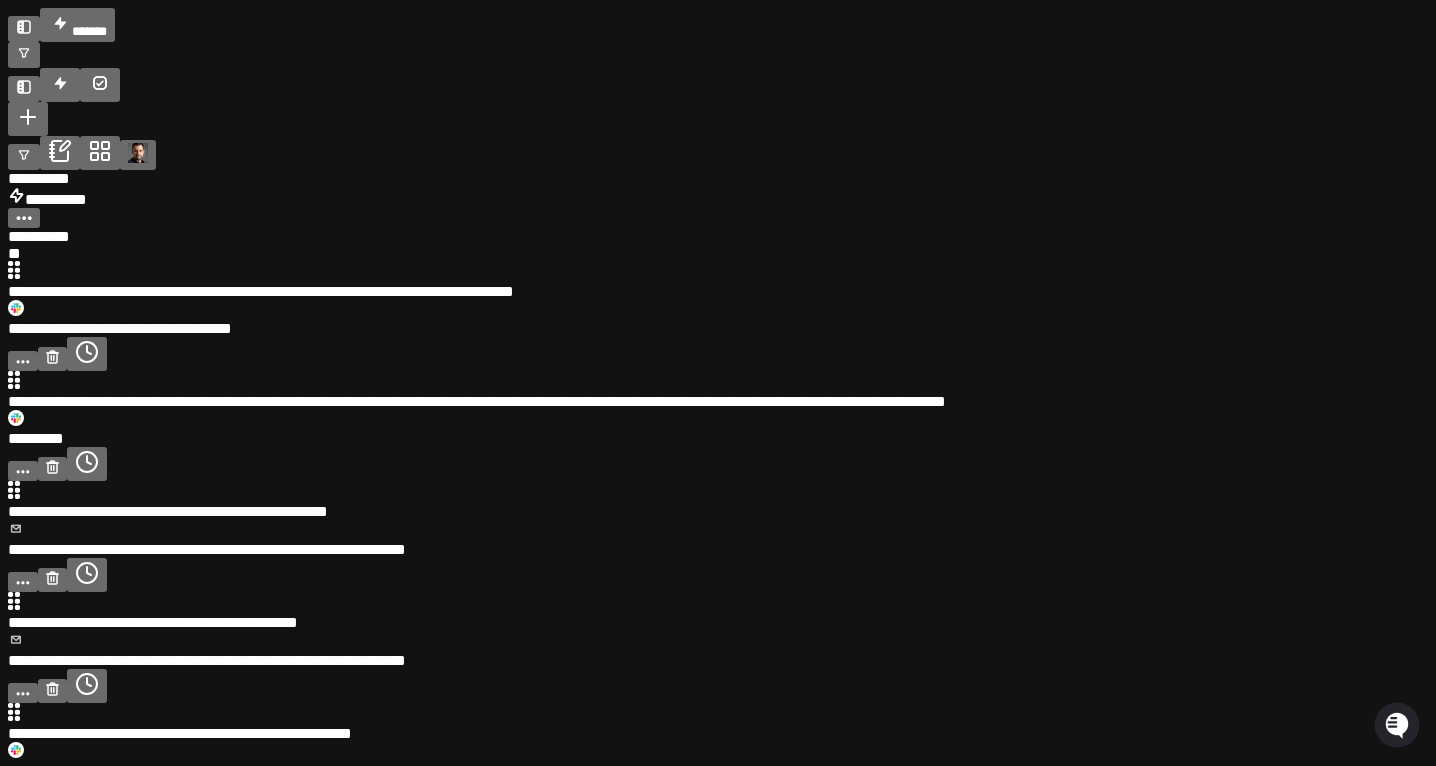 click at bounding box center (681, 283) 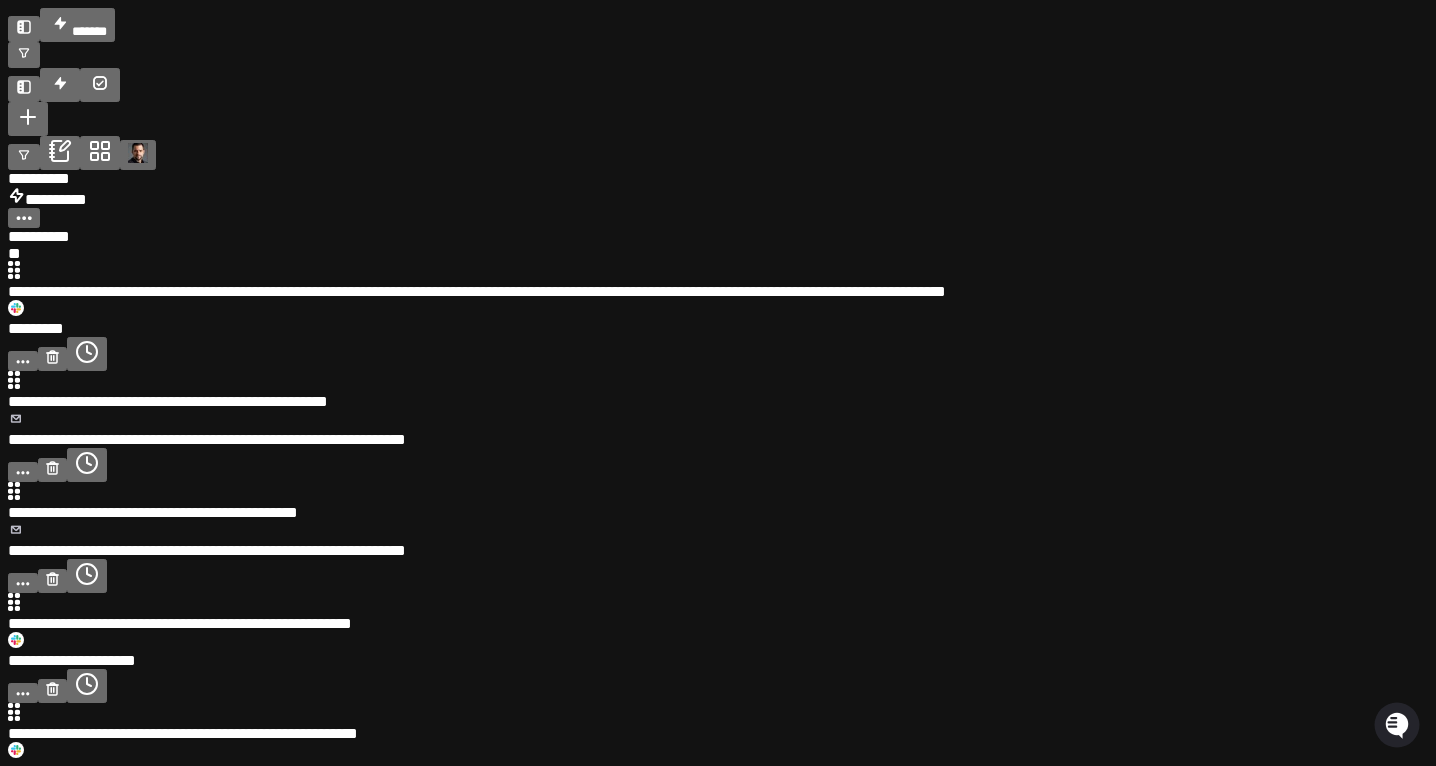 click at bounding box center (681, 283) 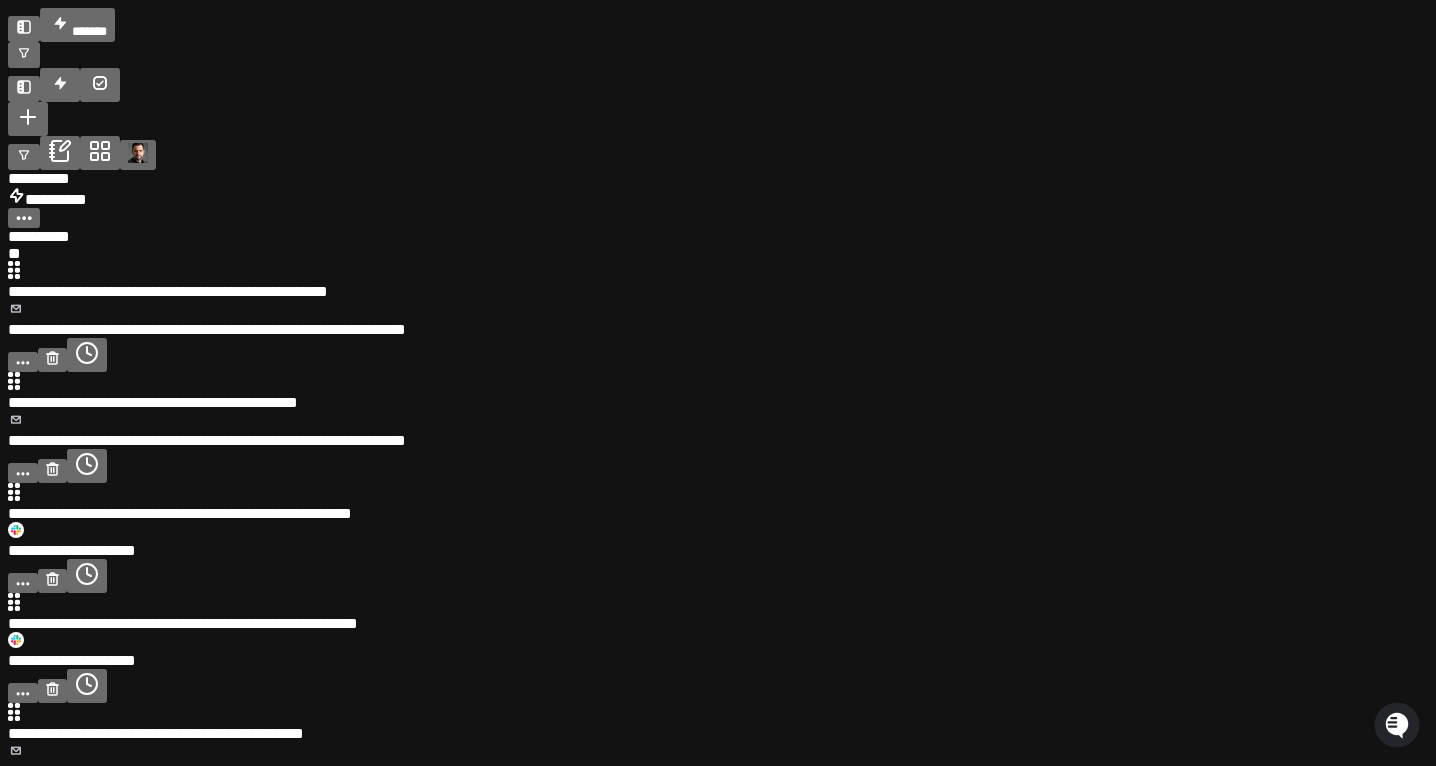 drag, startPoint x: 283, startPoint y: 125, endPoint x: 595, endPoint y: 203, distance: 321.60223 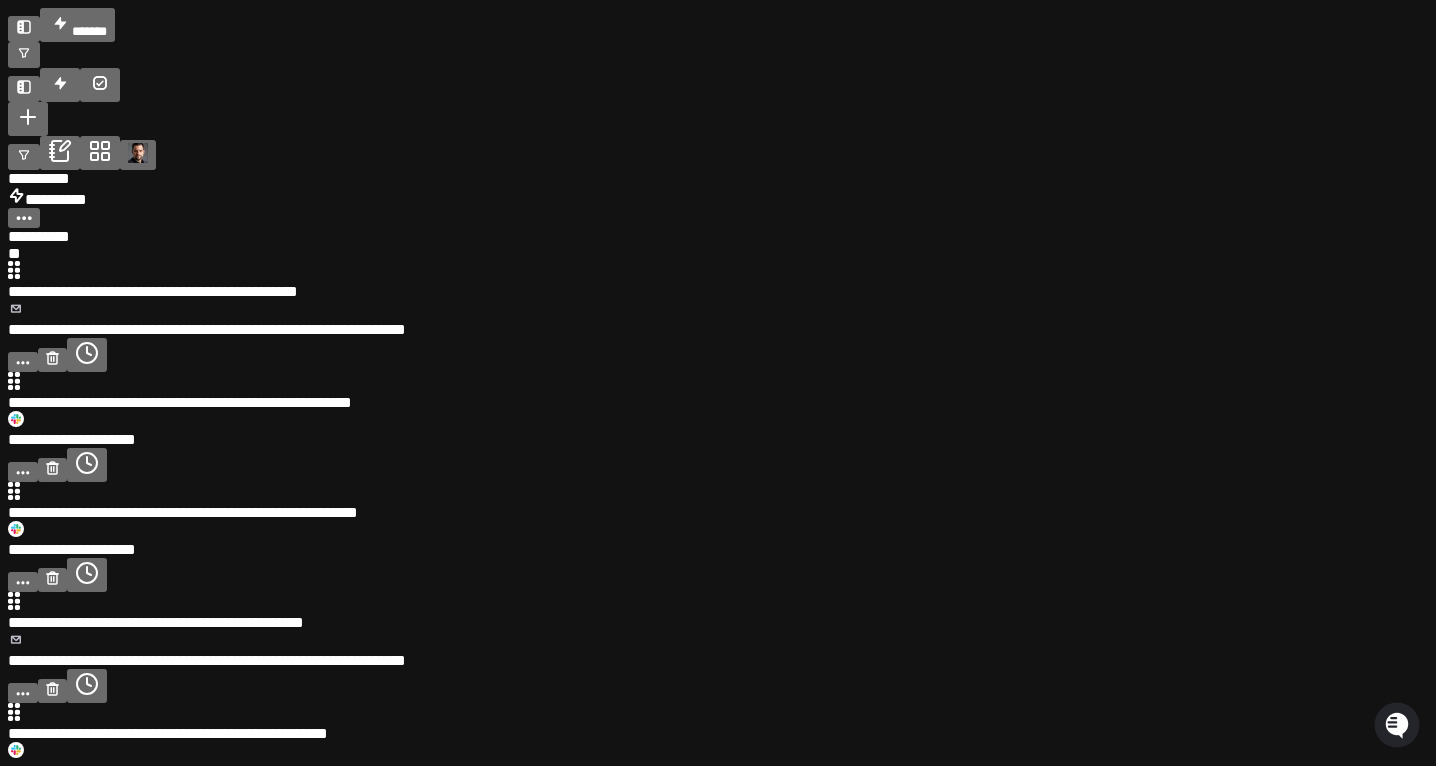 drag, startPoint x: 308, startPoint y: 144, endPoint x: 595, endPoint y: 258, distance: 308.81226 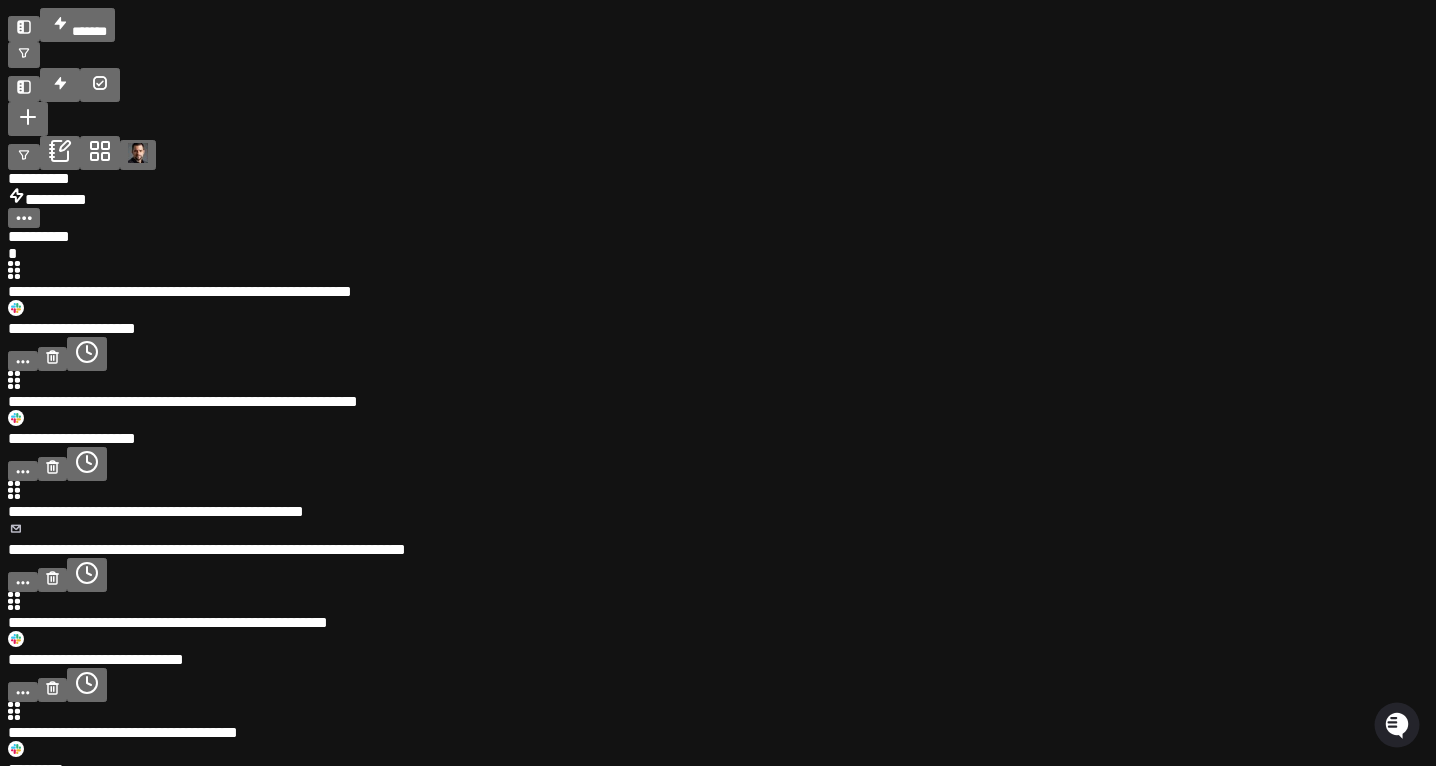 drag, startPoint x: 260, startPoint y: 127, endPoint x: 661, endPoint y: 313, distance: 442.03732 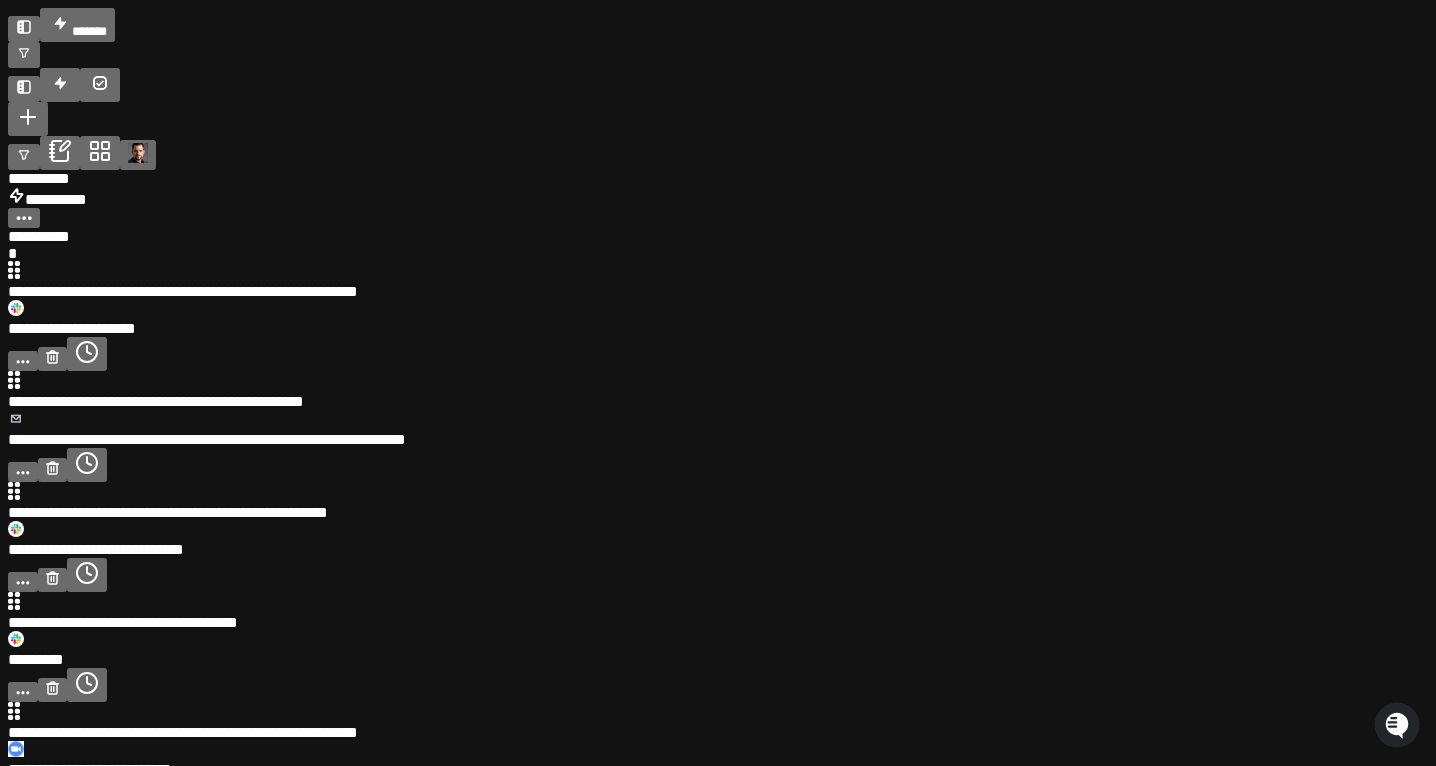 drag, startPoint x: 288, startPoint y: 126, endPoint x: 667, endPoint y: 299, distance: 416.61734 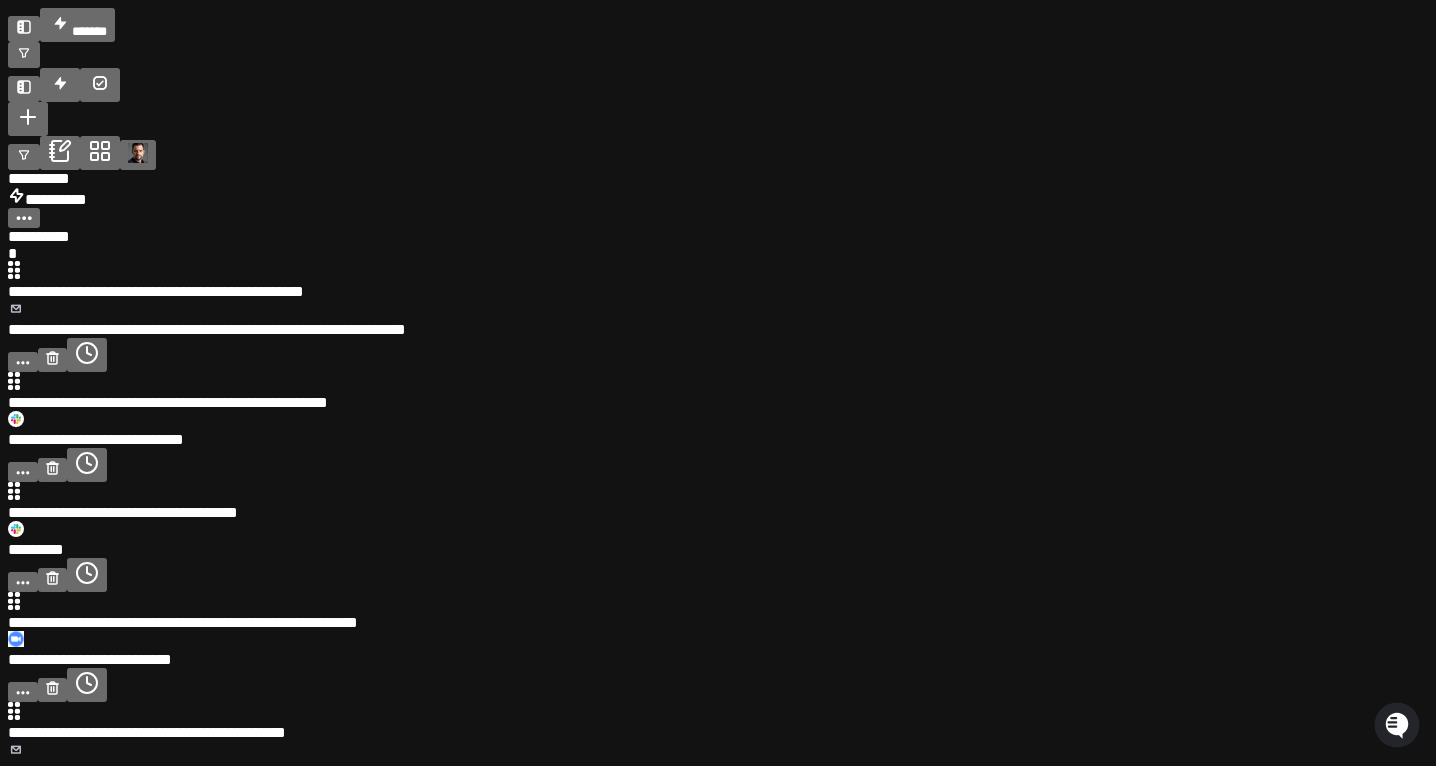 drag, startPoint x: 289, startPoint y: 138, endPoint x: 618, endPoint y: 251, distance: 347.86493 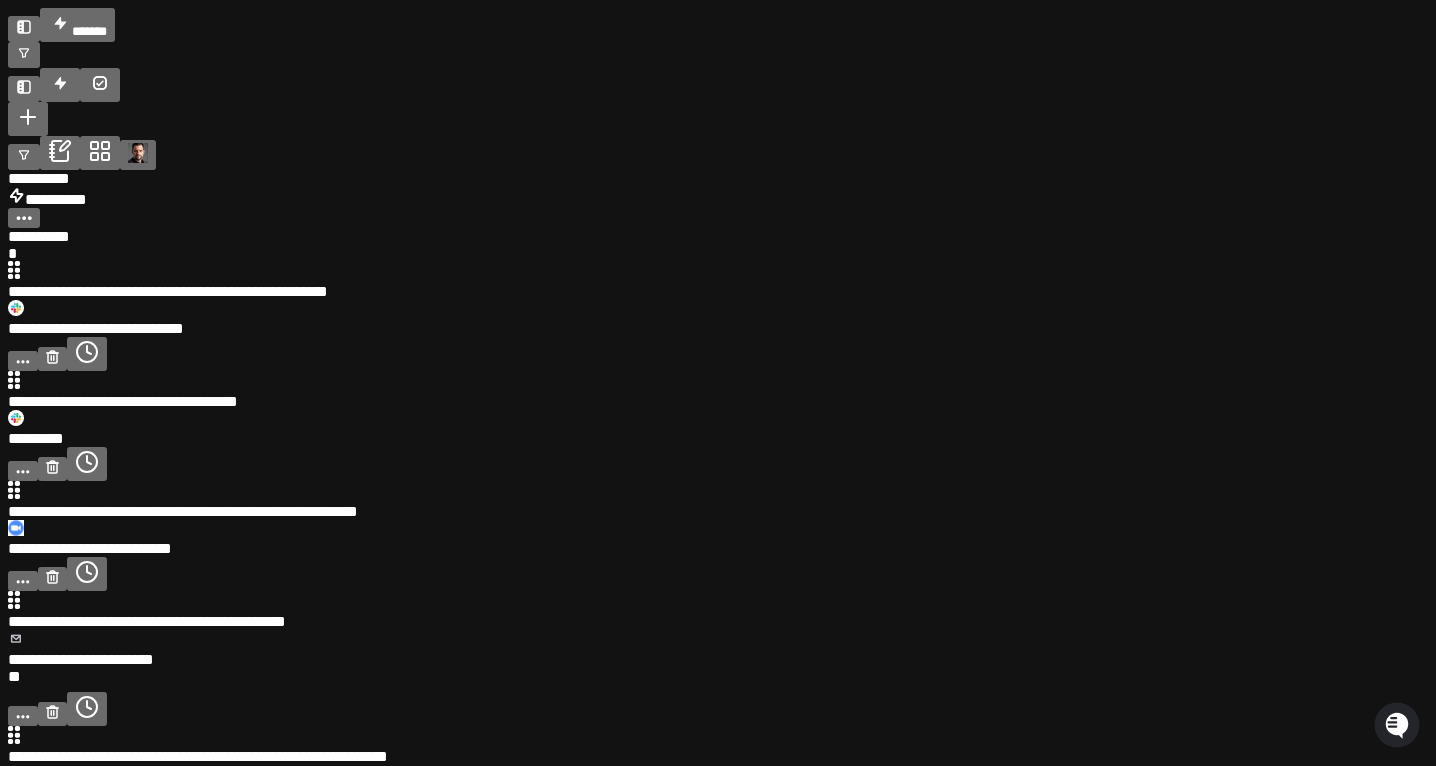 click at bounding box center [681, 283] 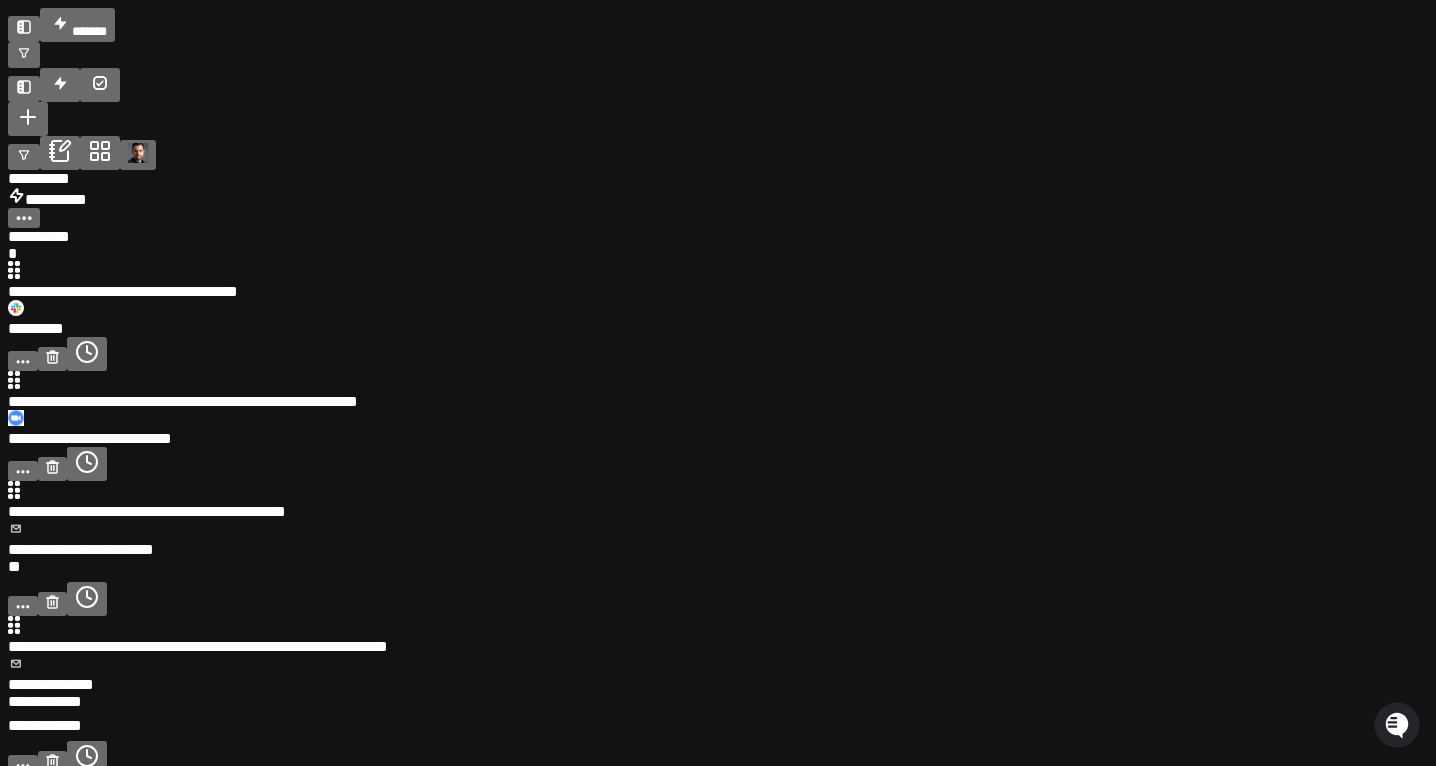 click at bounding box center [681, 283] 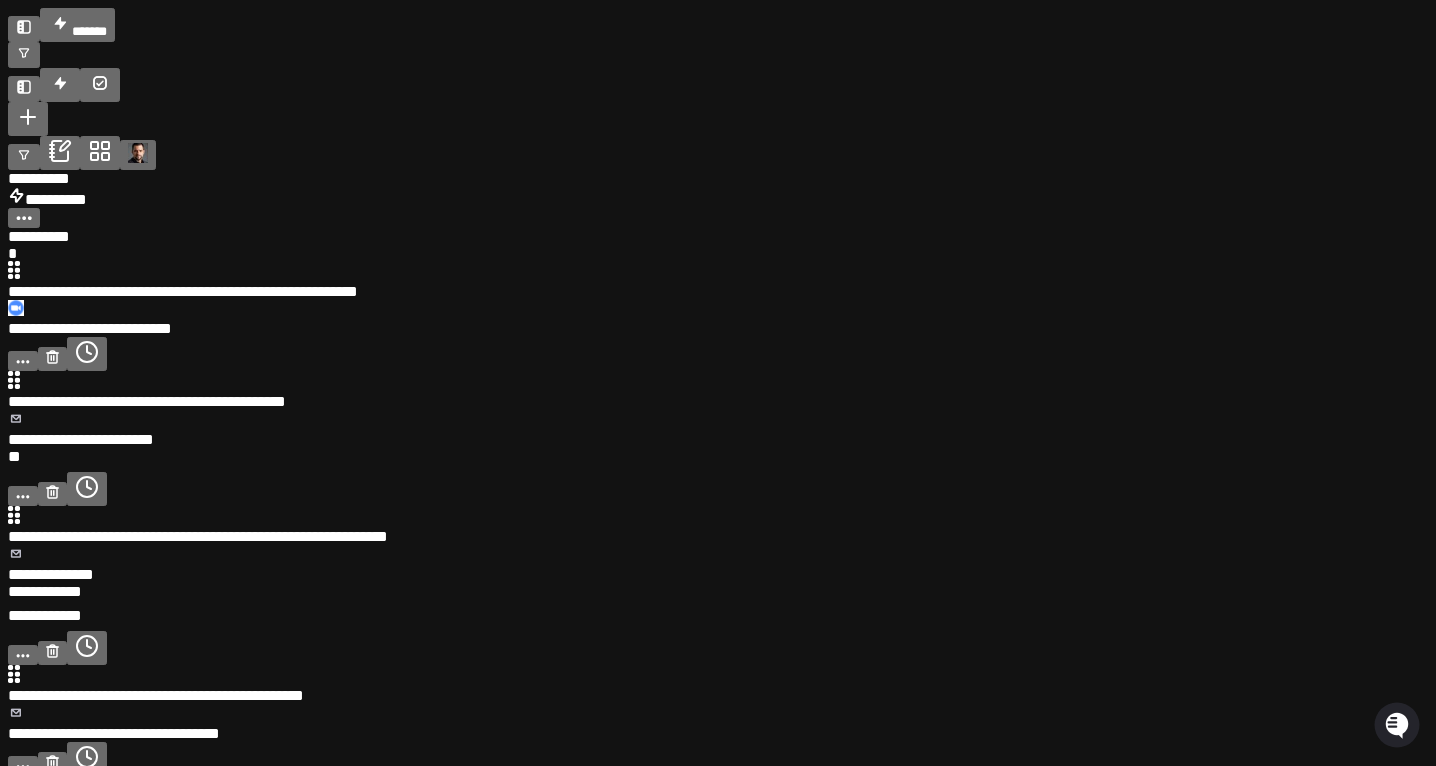 click at bounding box center (681, 283) 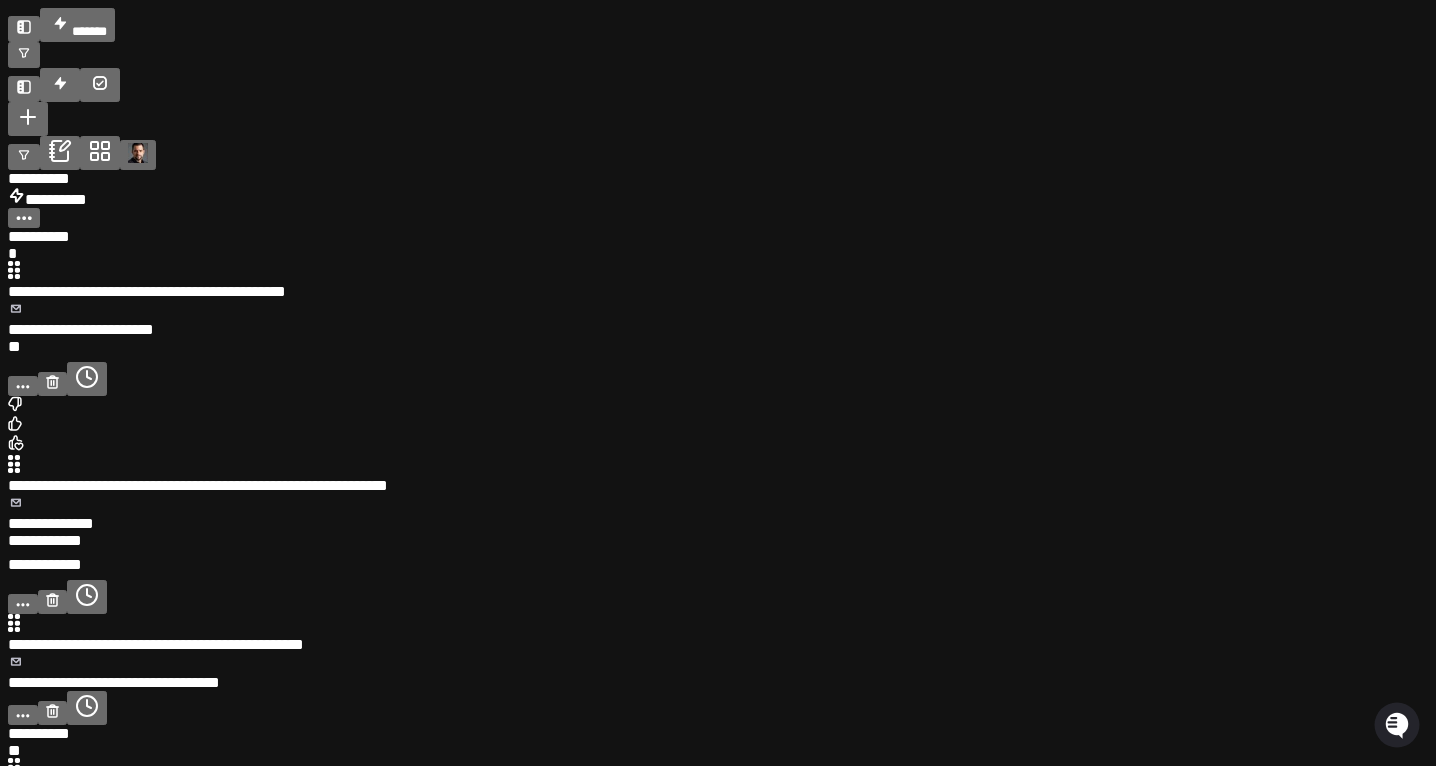 click 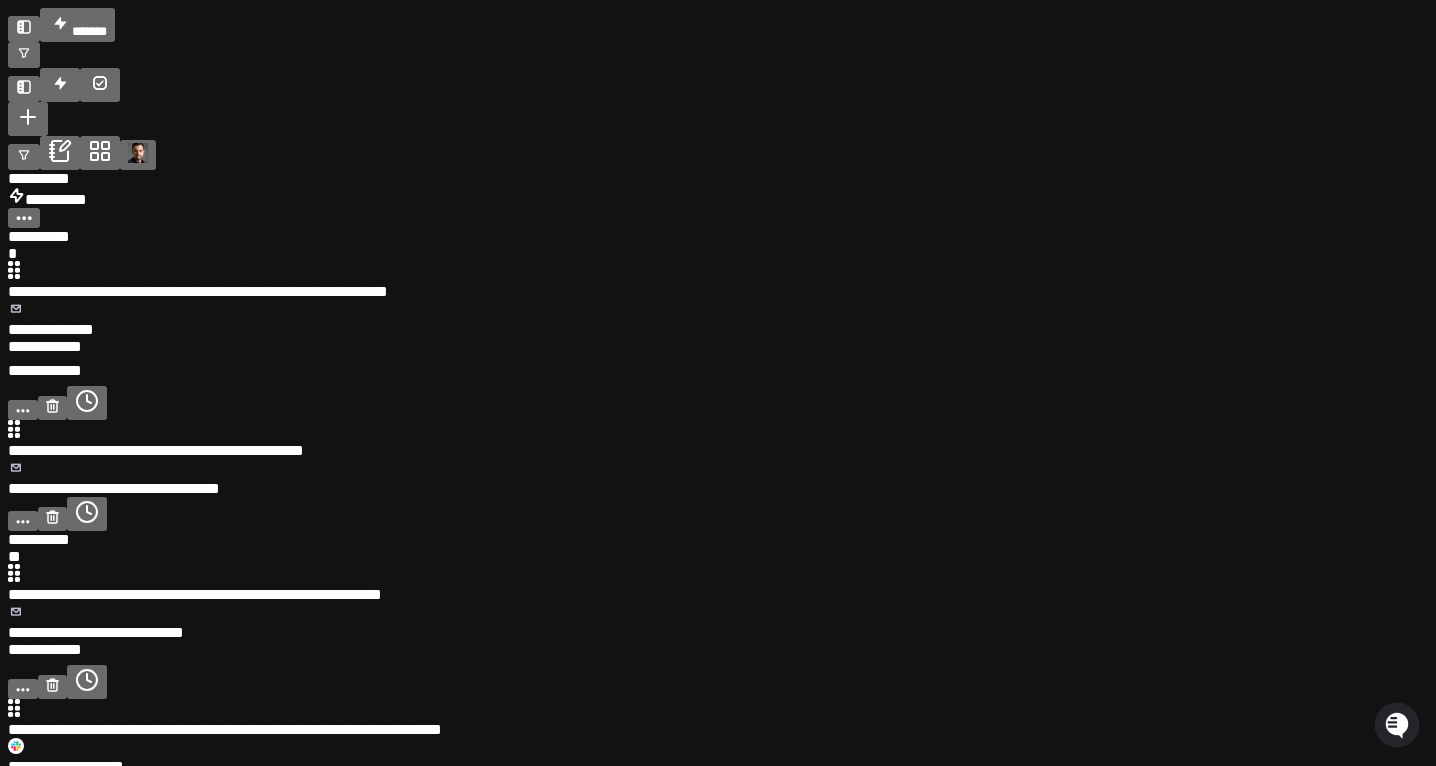 click at bounding box center (681, 283) 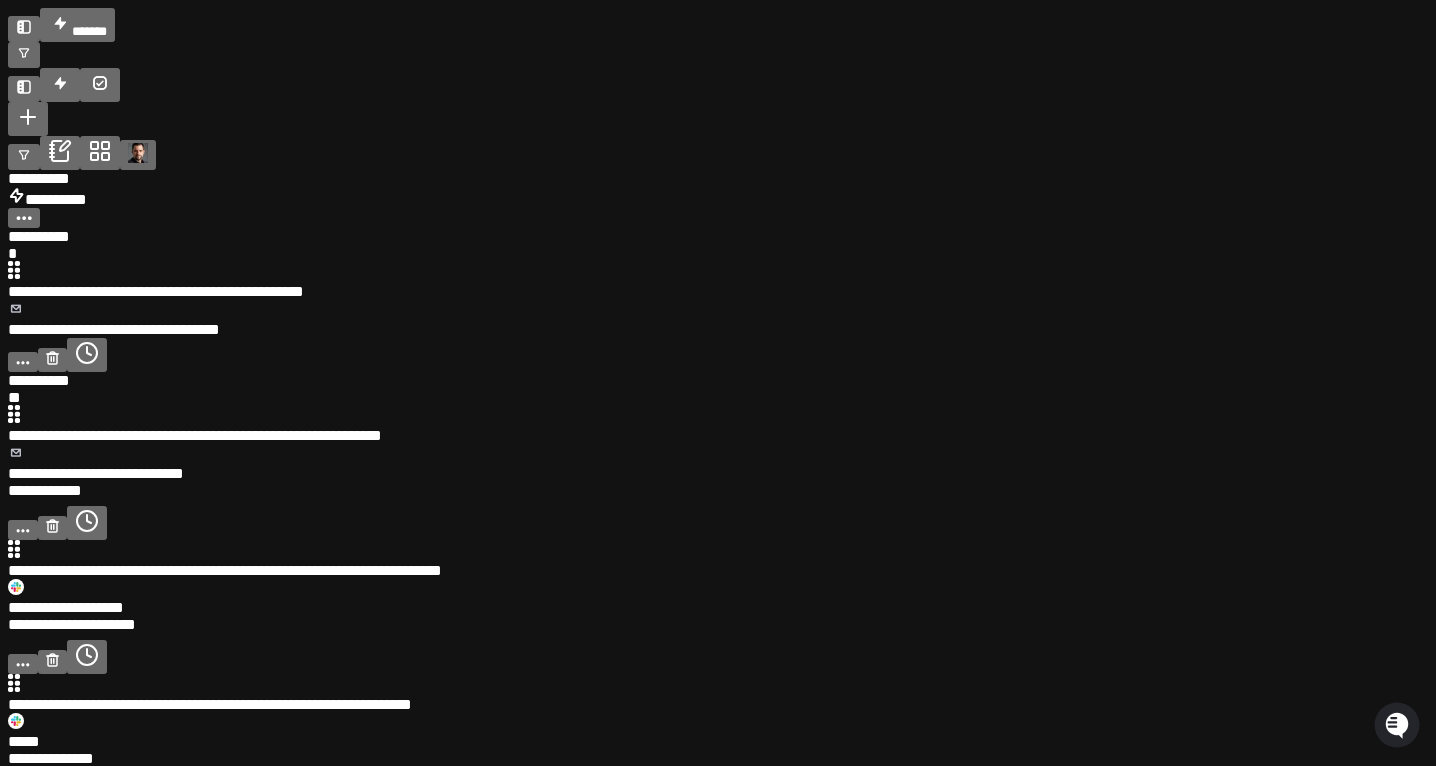 drag, startPoint x: 261, startPoint y: 128, endPoint x: 652, endPoint y: 90, distance: 392.8422 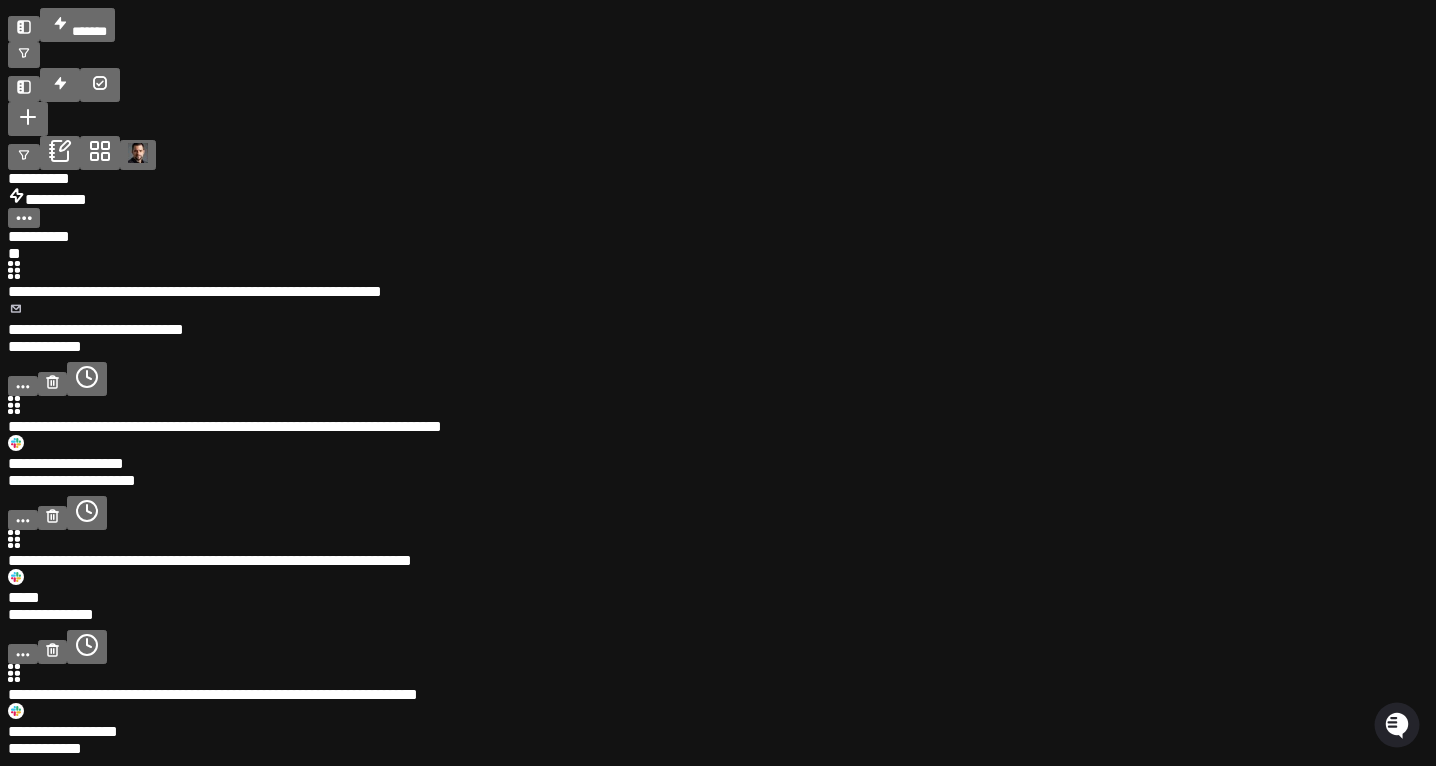 click at bounding box center (681, 283) 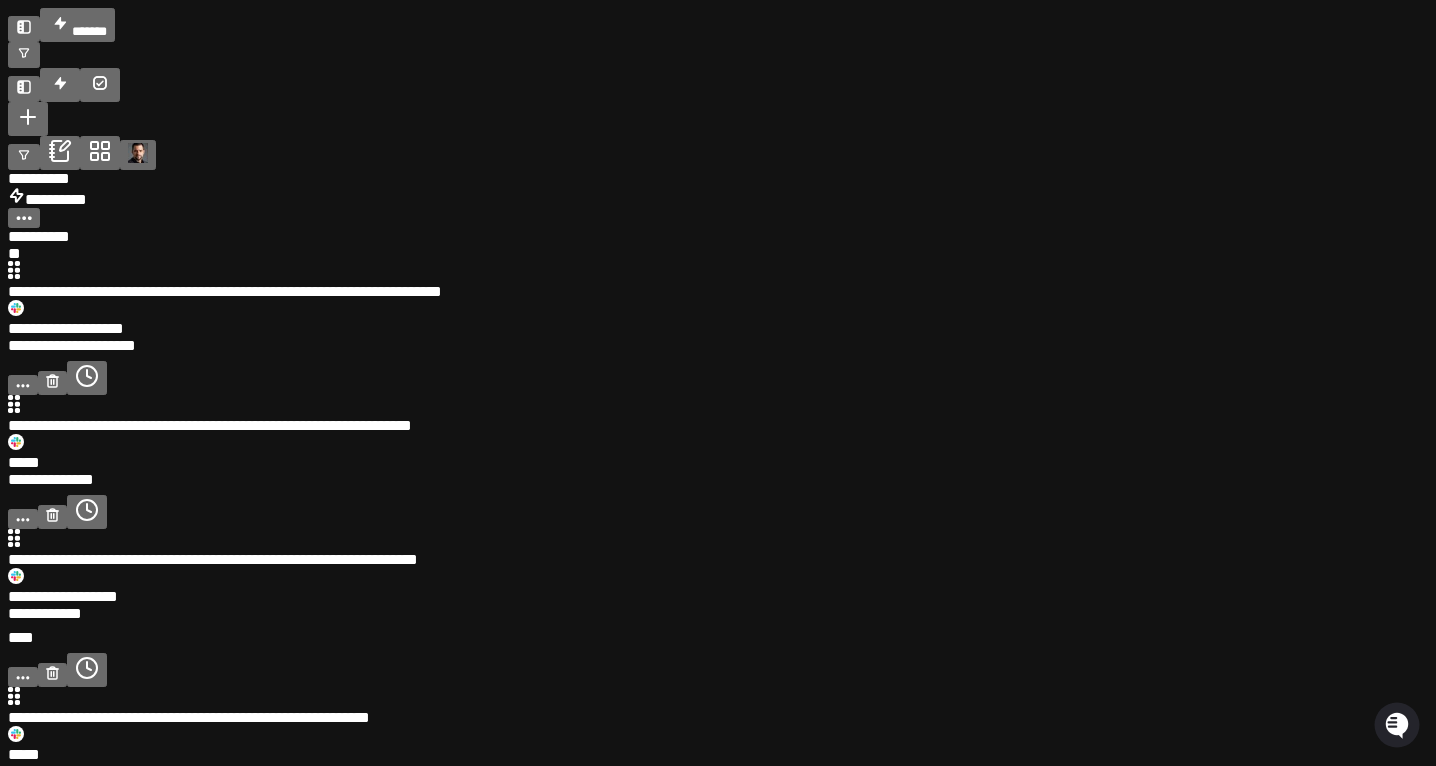 click at bounding box center [681, 283] 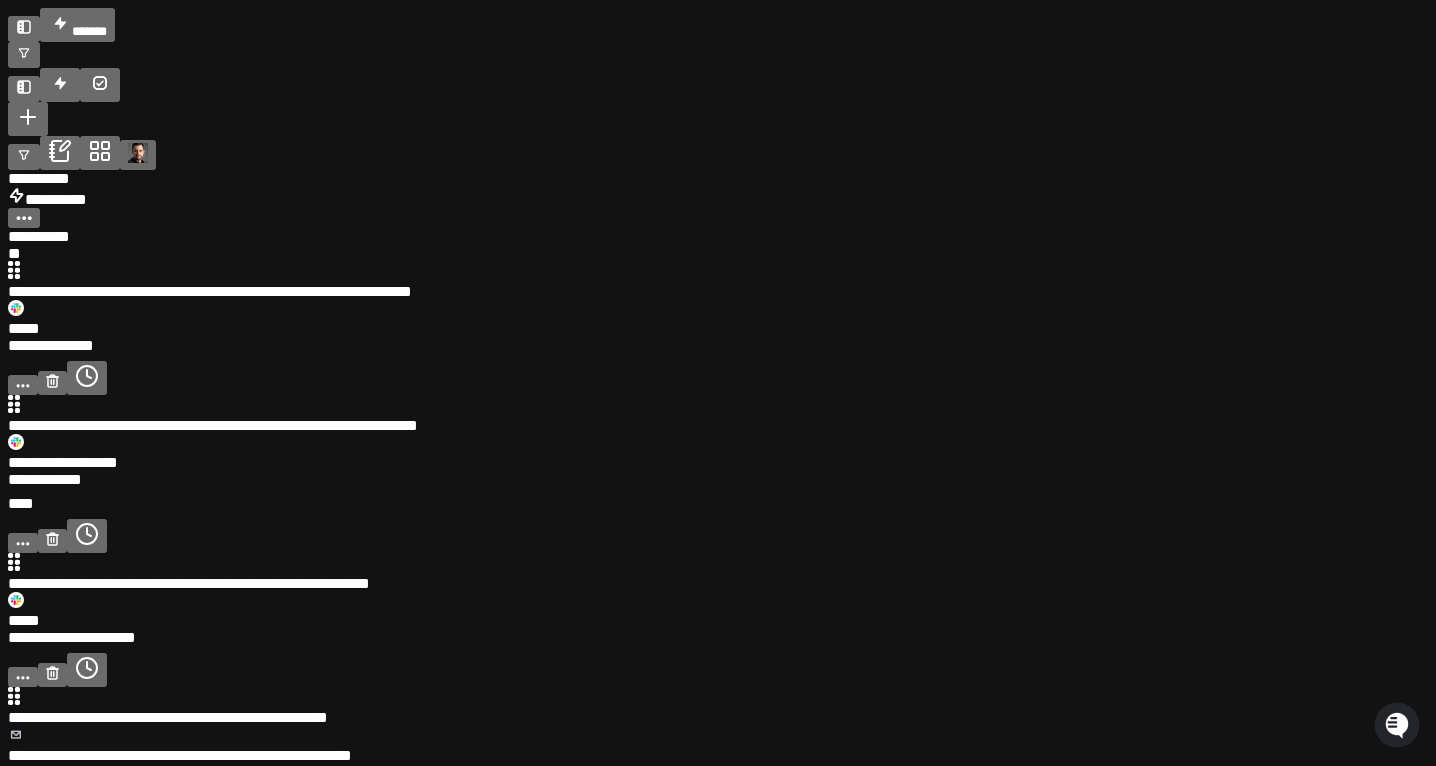 click at bounding box center [681, 283] 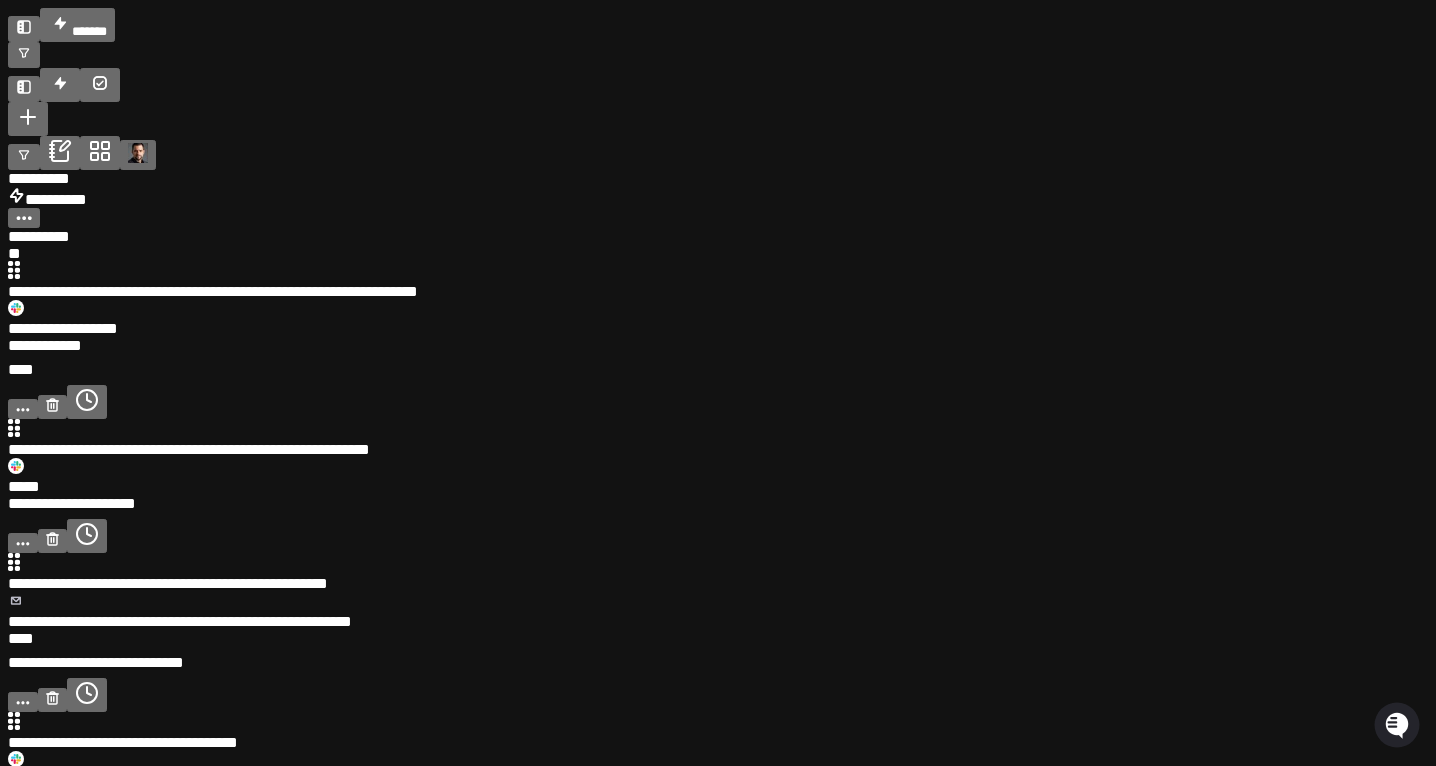 click at bounding box center (681, 283) 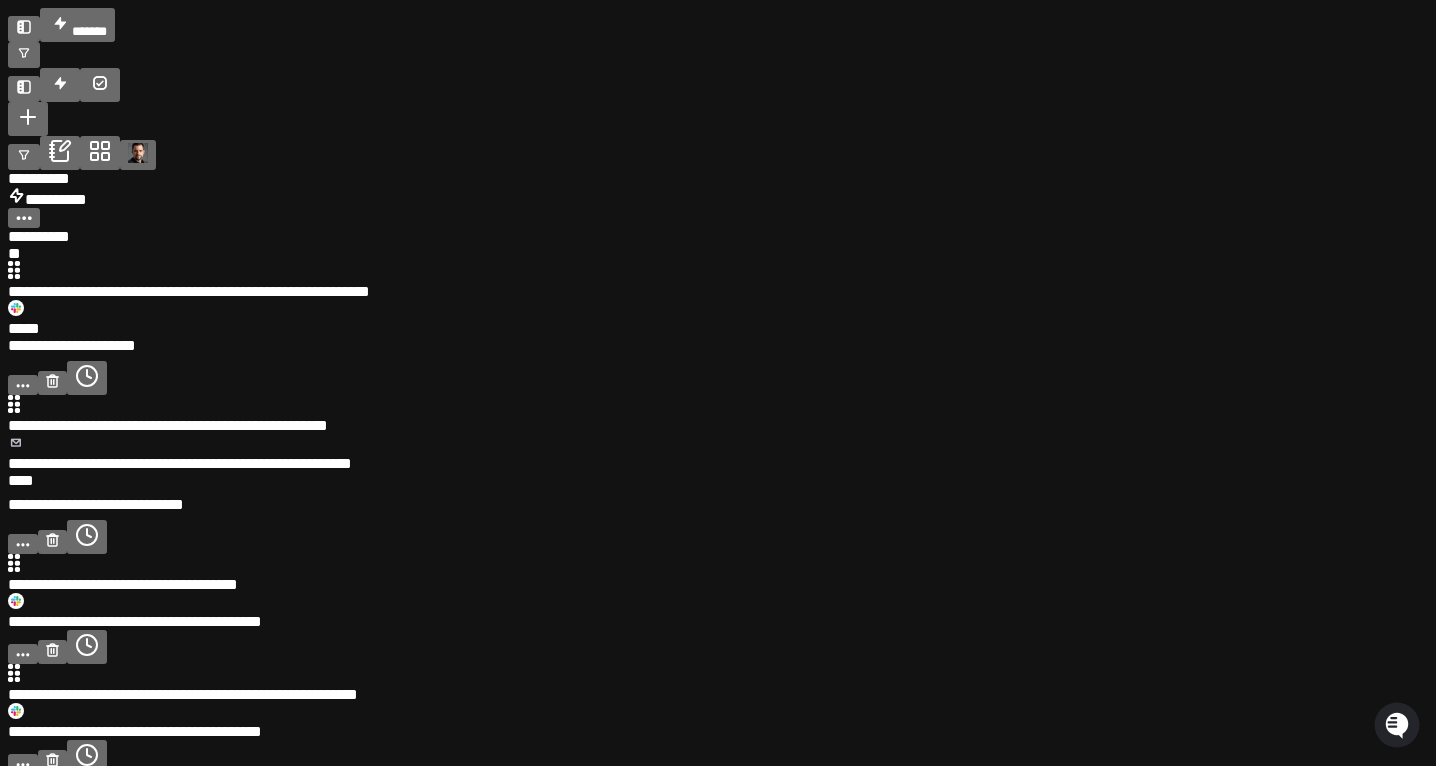 click at bounding box center (681, 283) 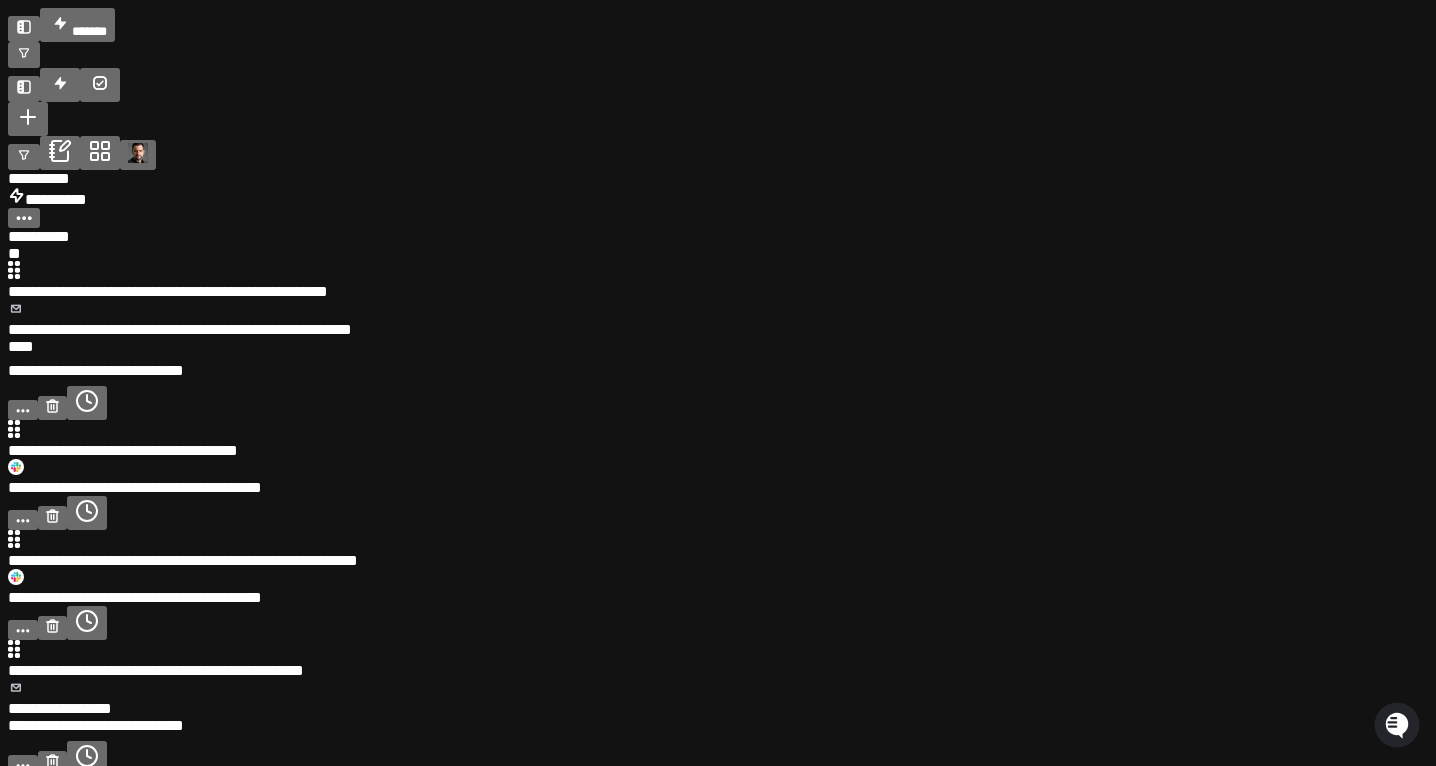 drag, startPoint x: 271, startPoint y: 116, endPoint x: 1015, endPoint y: 152, distance: 744.8705 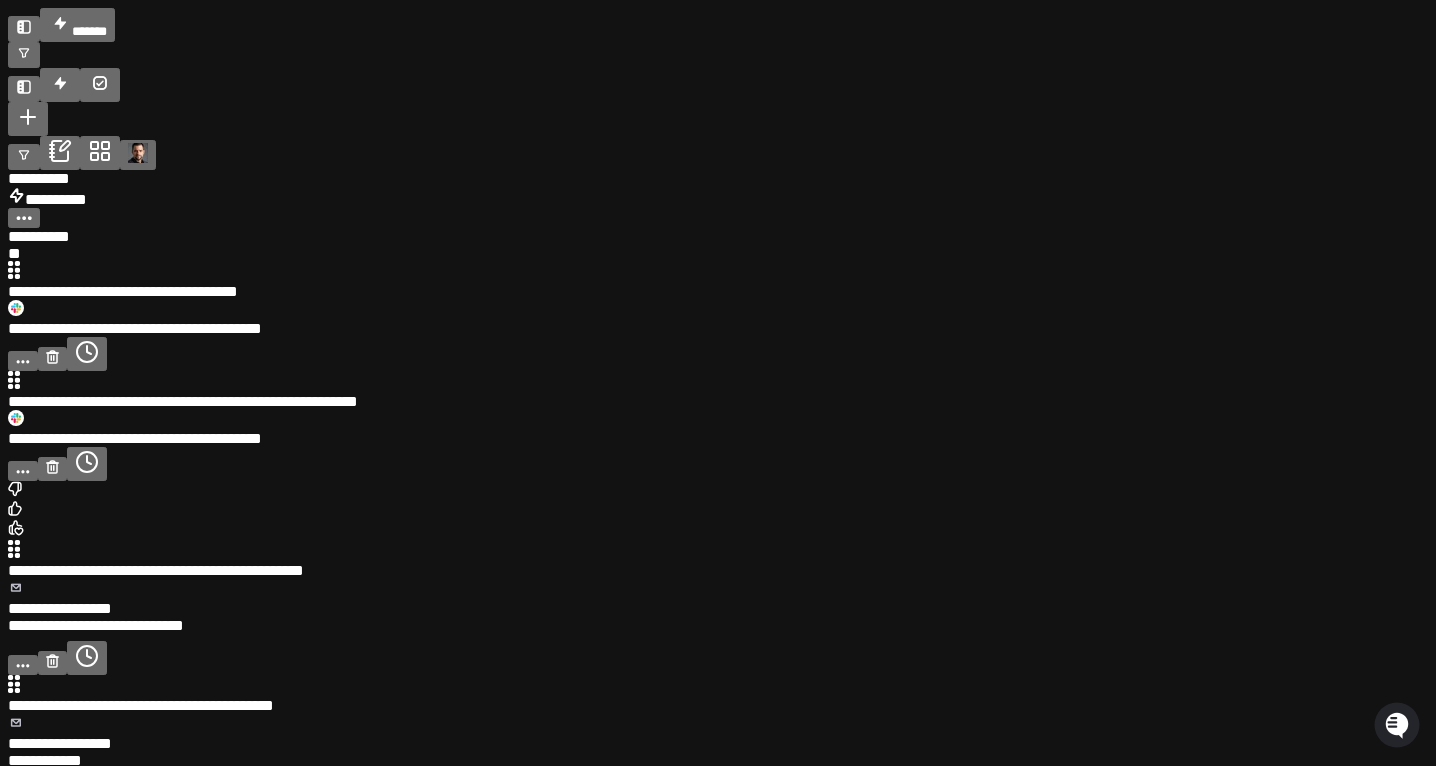 click 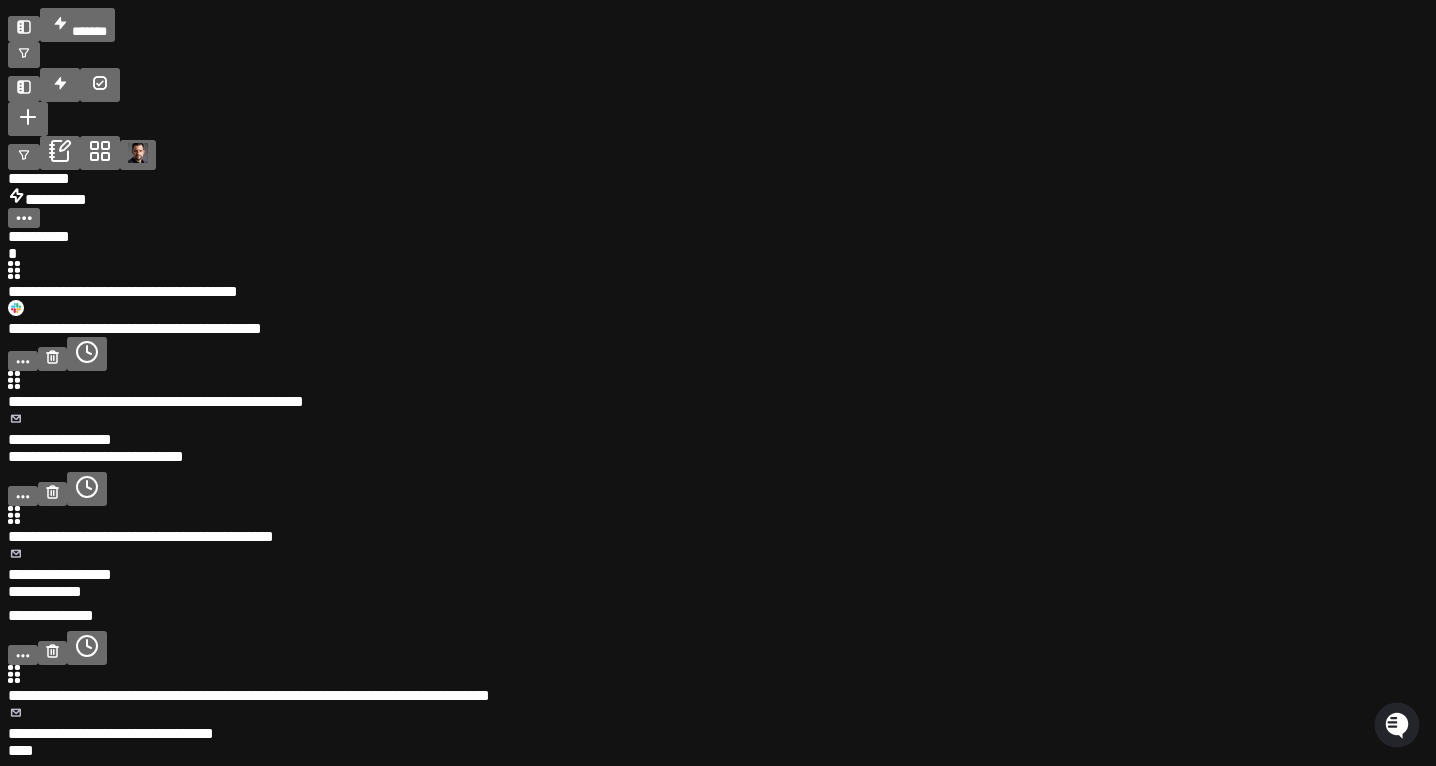 click at bounding box center (681, 393) 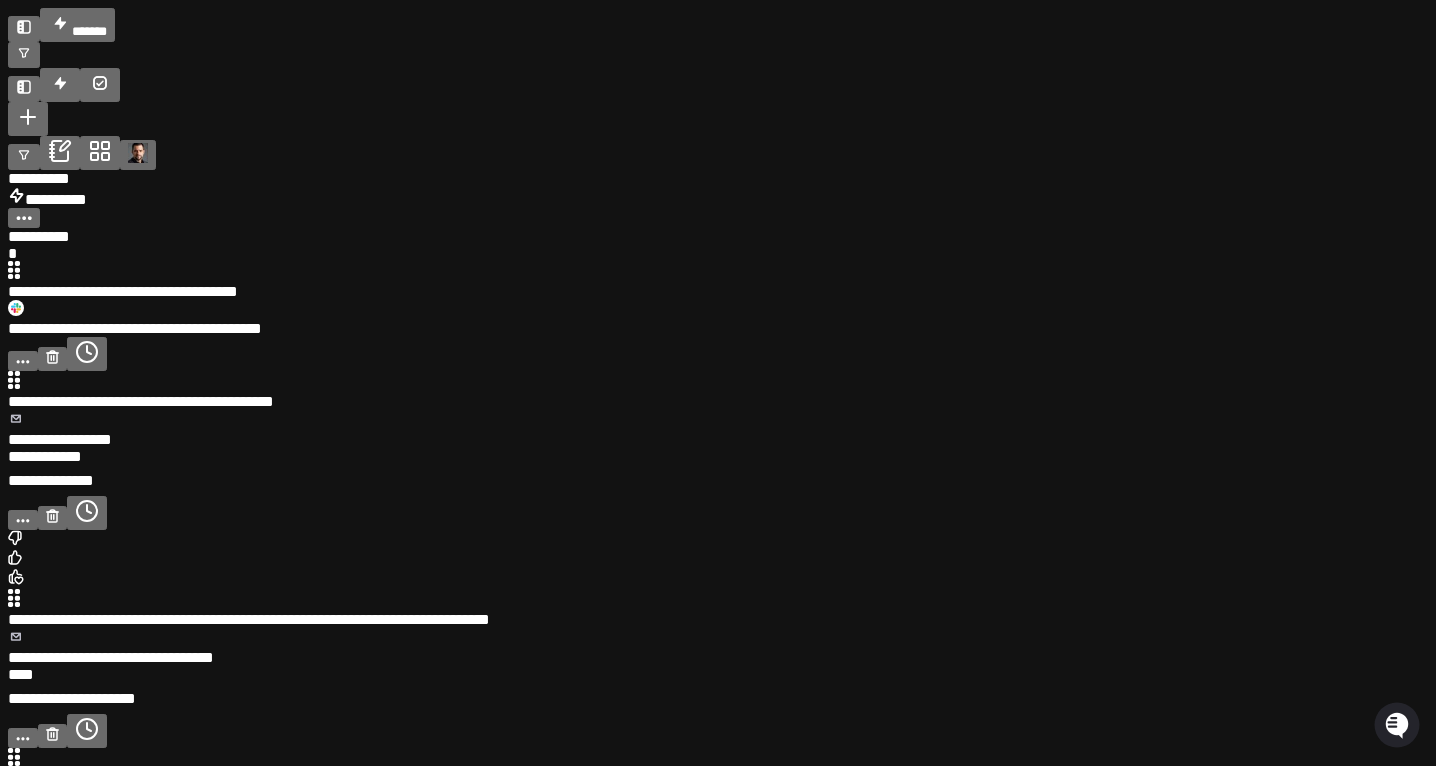 click 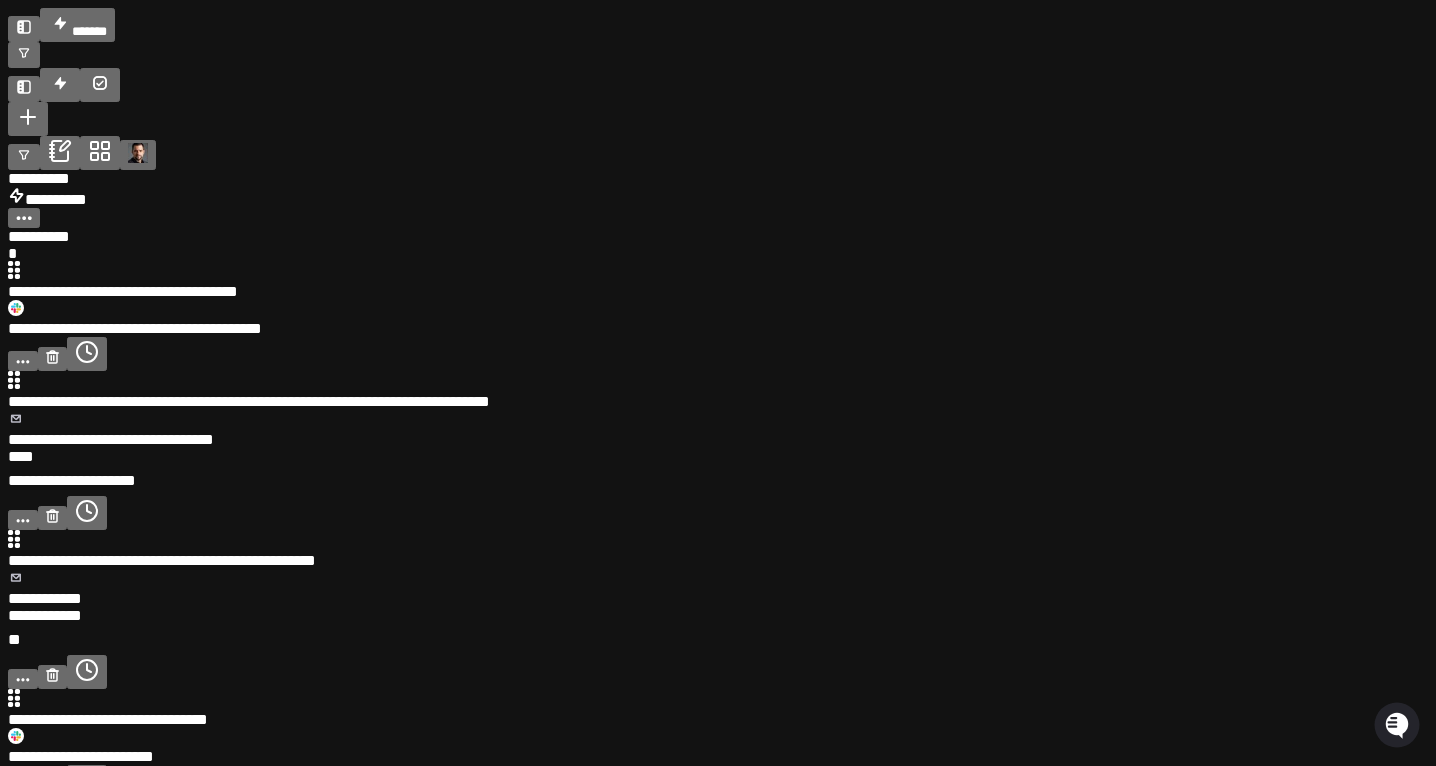 click at bounding box center [681, 393] 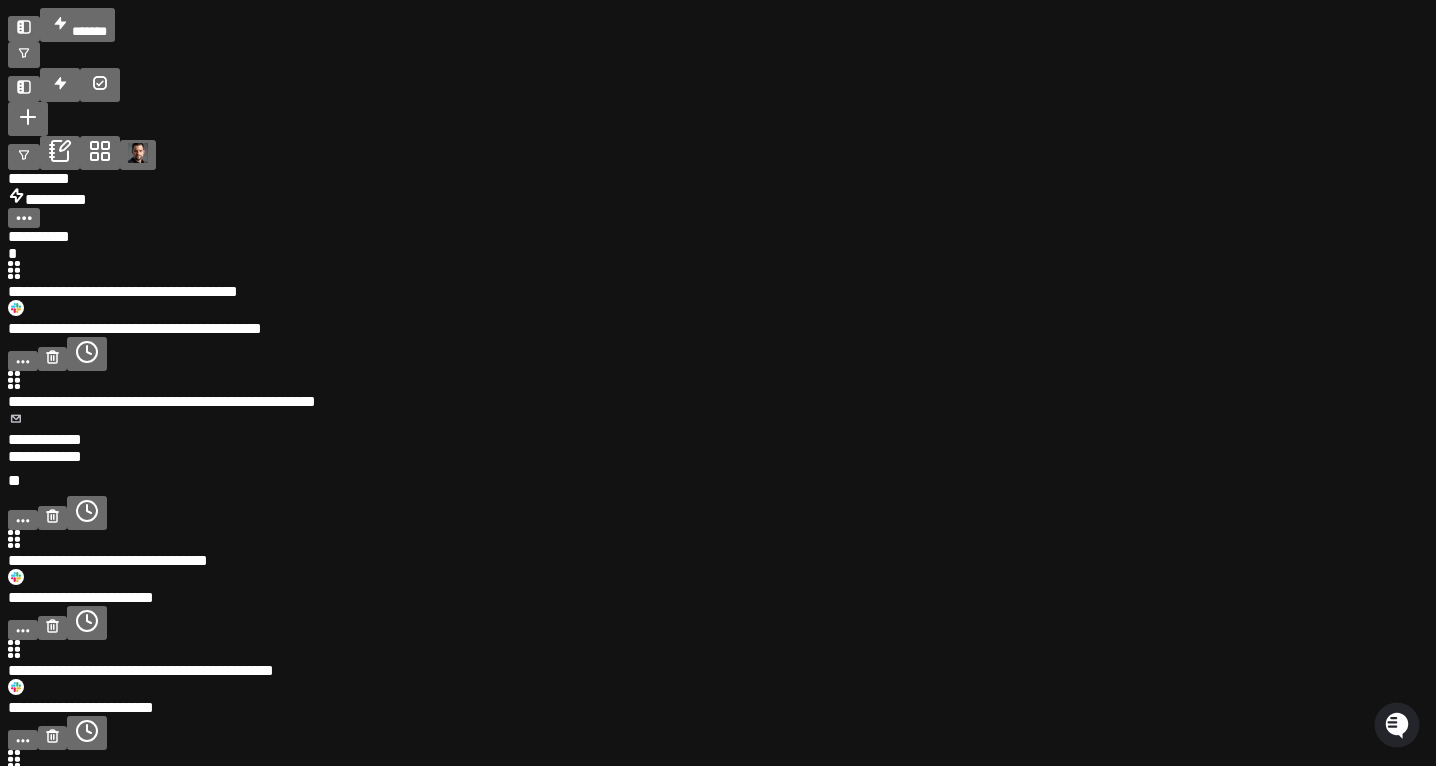 click at bounding box center (681, 393) 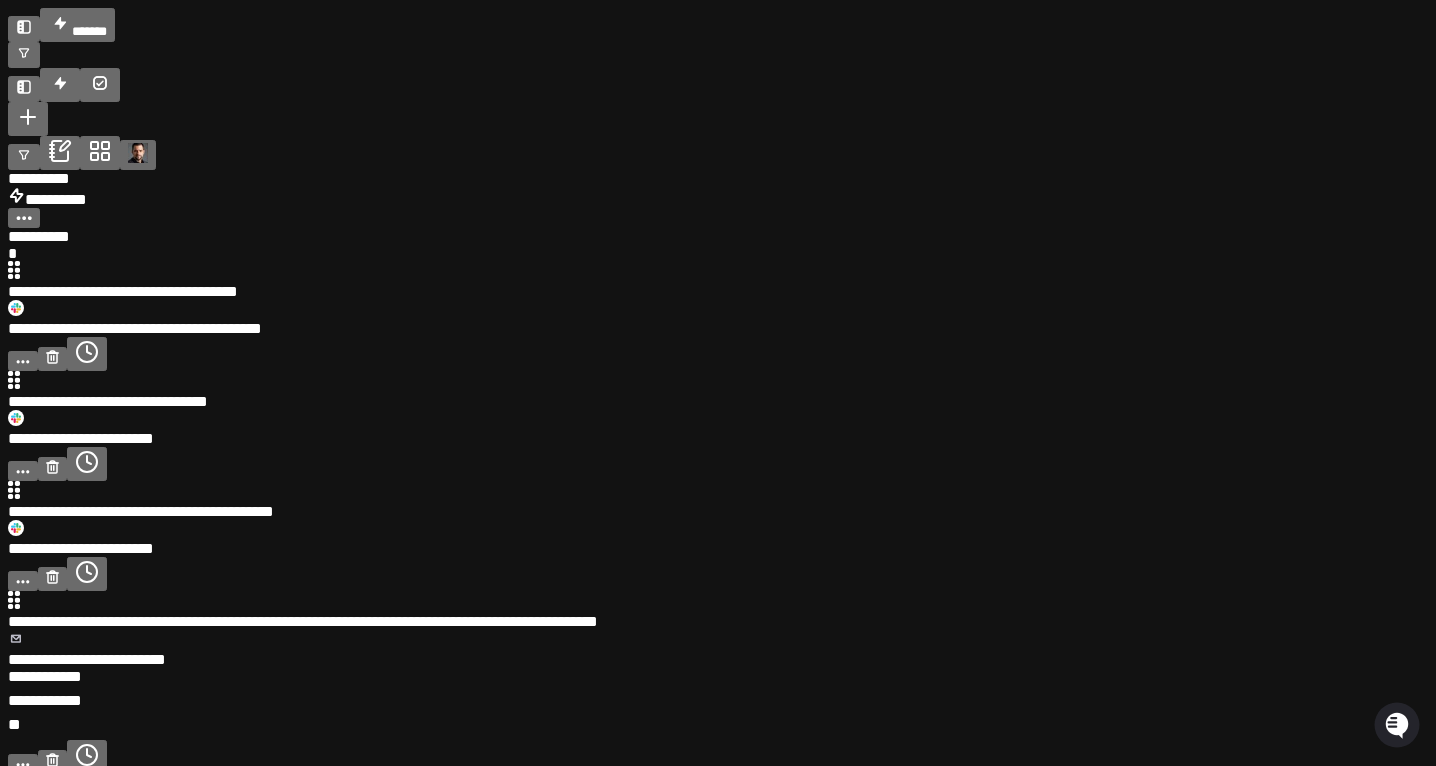 click at bounding box center [681, 393] 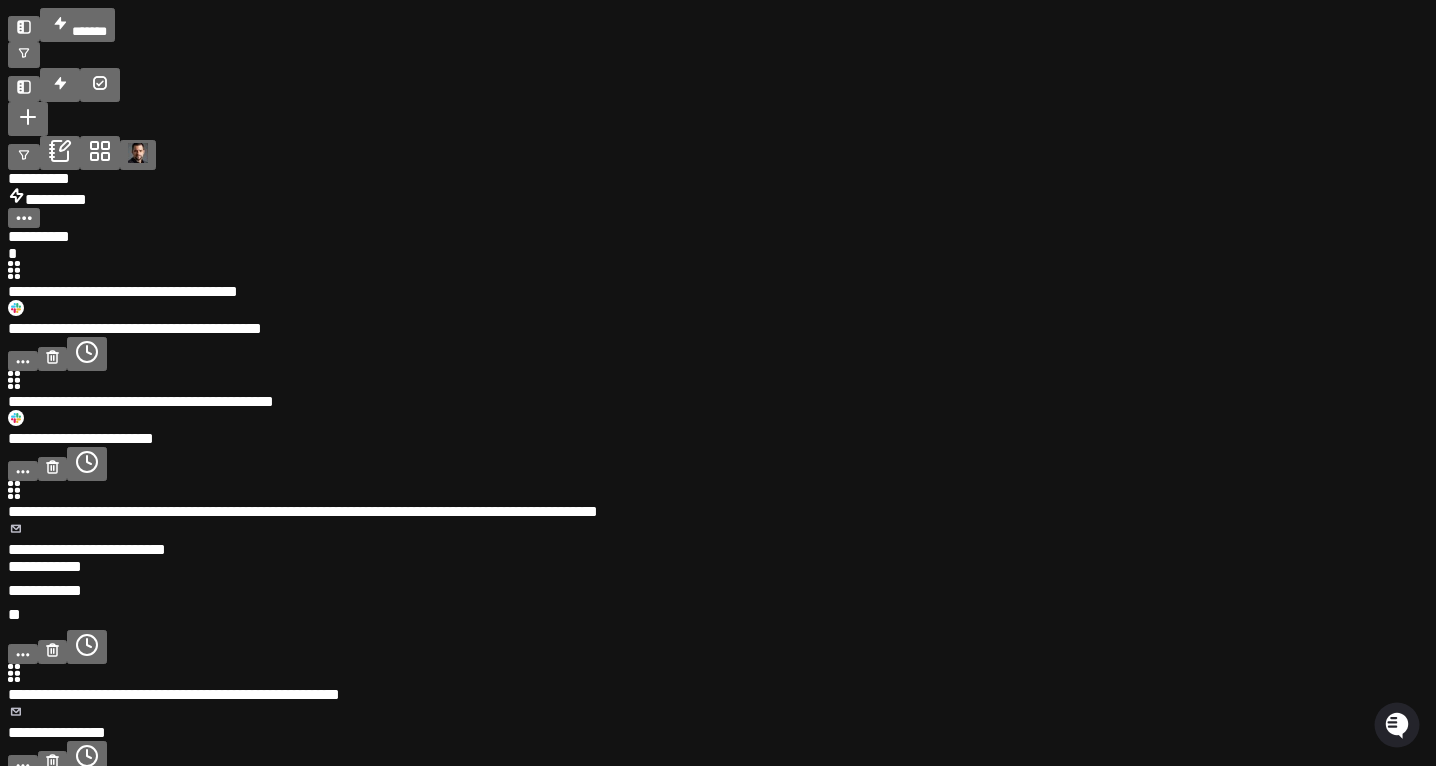 click at bounding box center [681, 393] 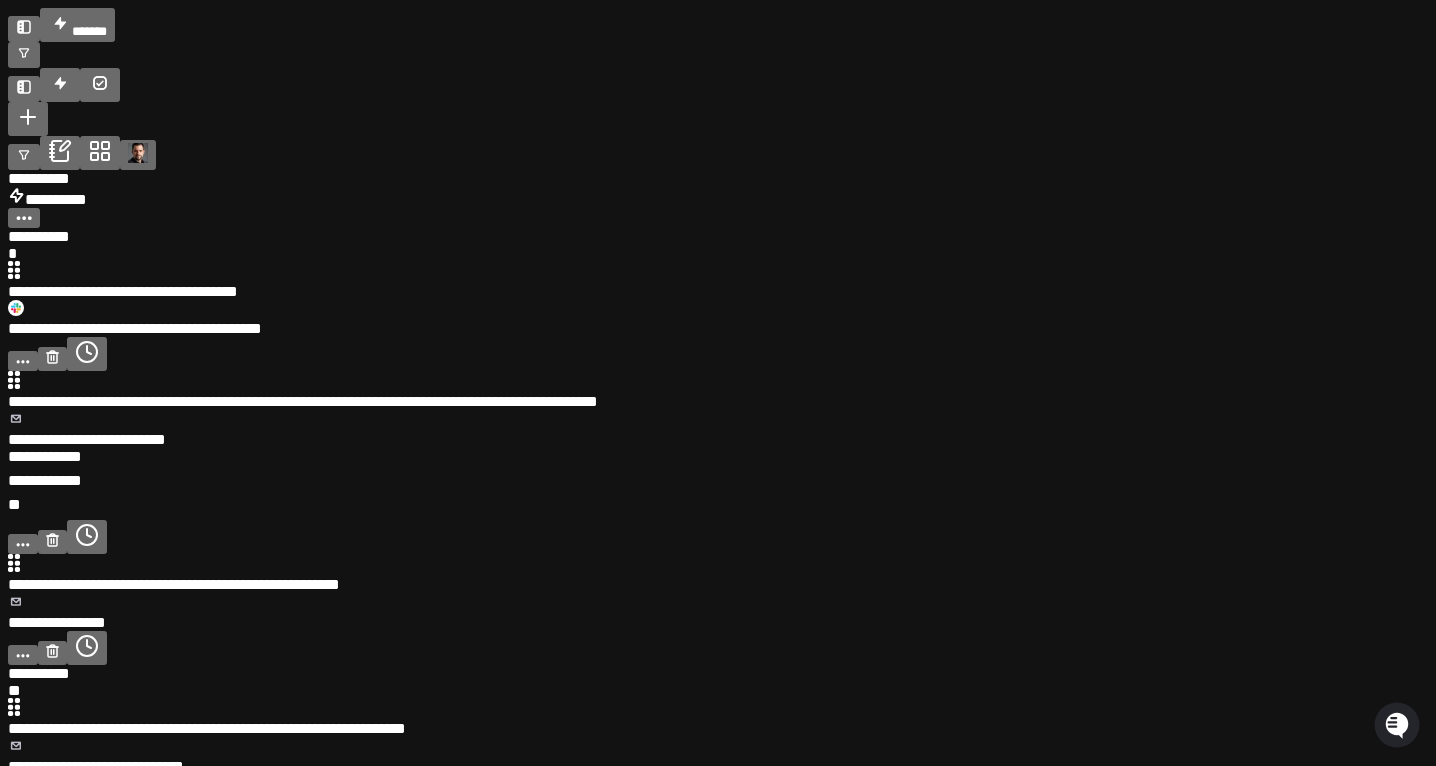 drag, startPoint x: 245, startPoint y: 255, endPoint x: 963, endPoint y: 181, distance: 721.8033 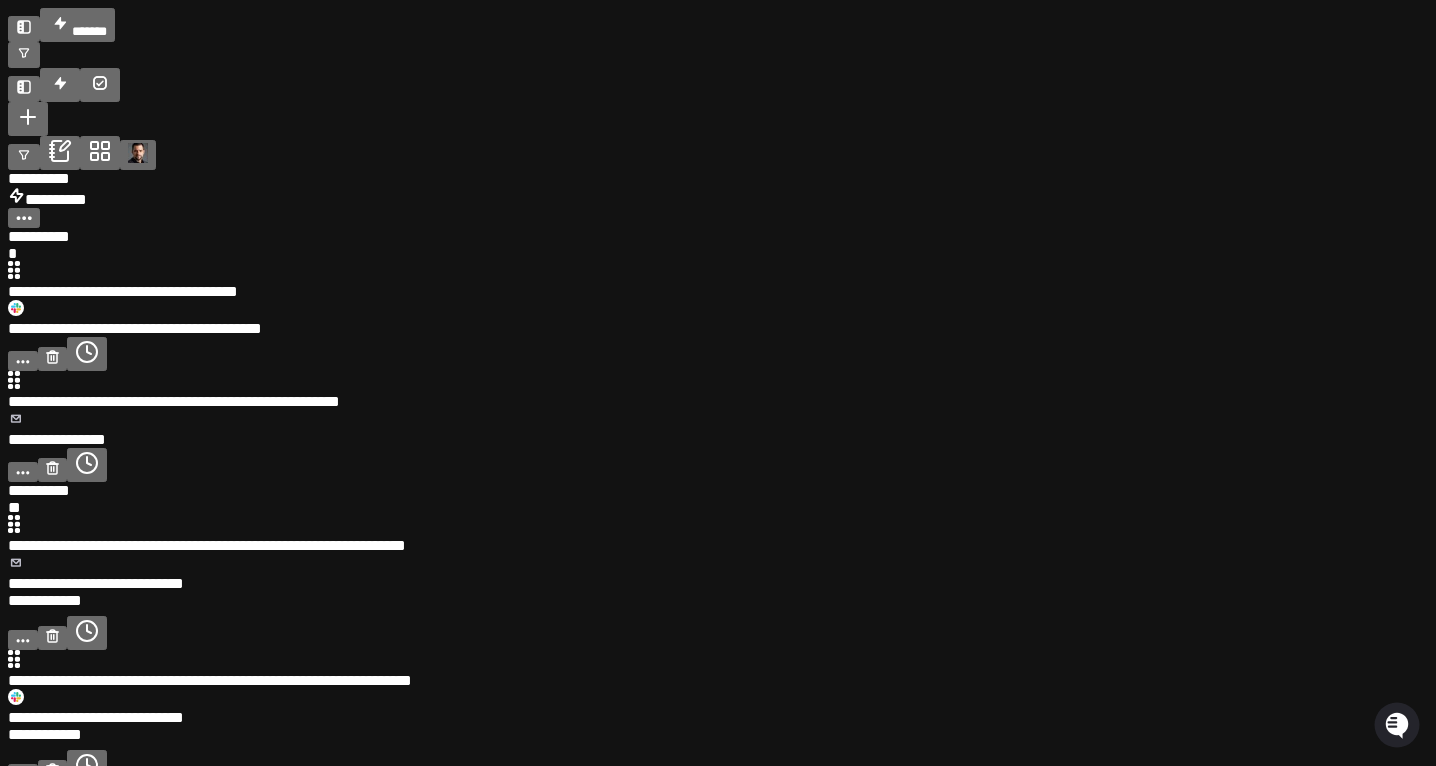 drag, startPoint x: 284, startPoint y: 216, endPoint x: 991, endPoint y: 160, distance: 709.21436 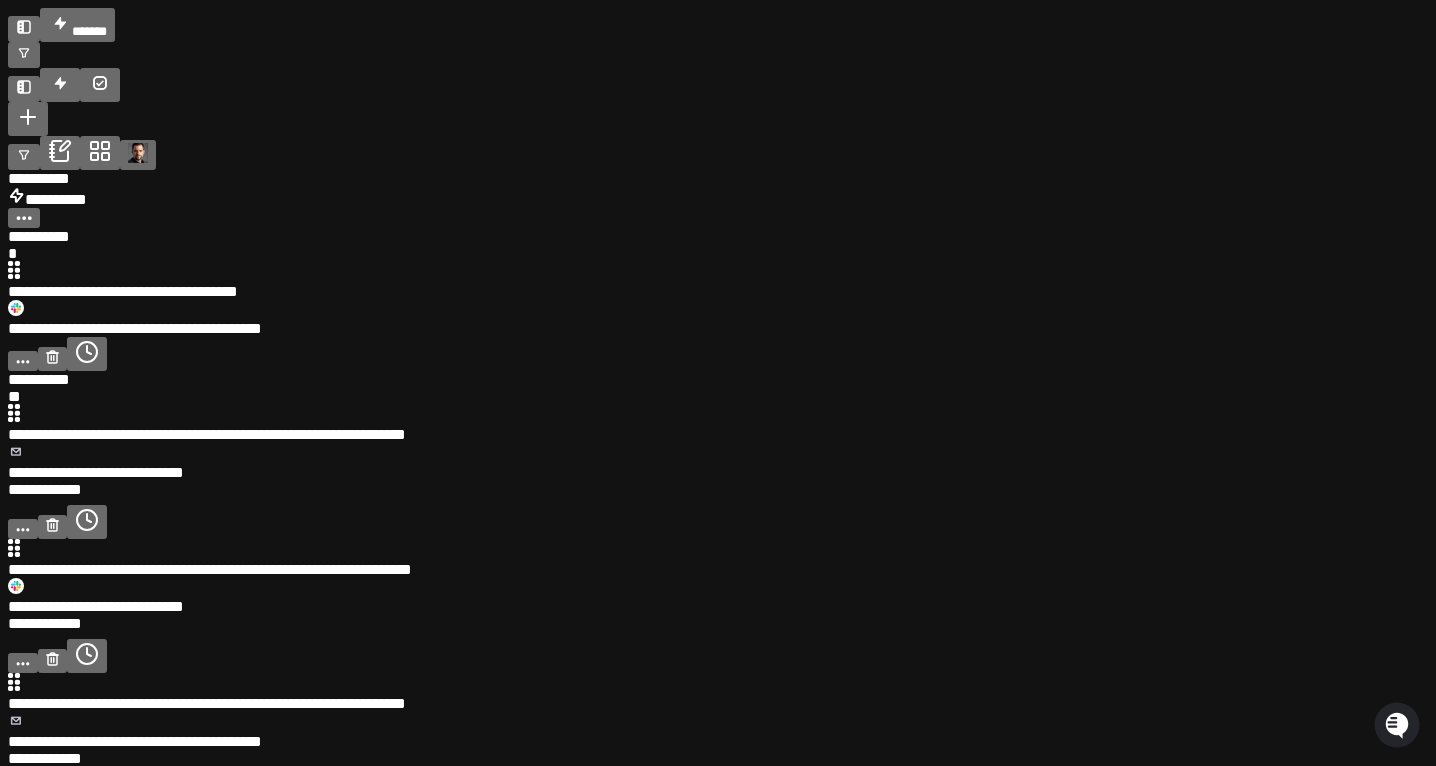 click at bounding box center [681, 426] 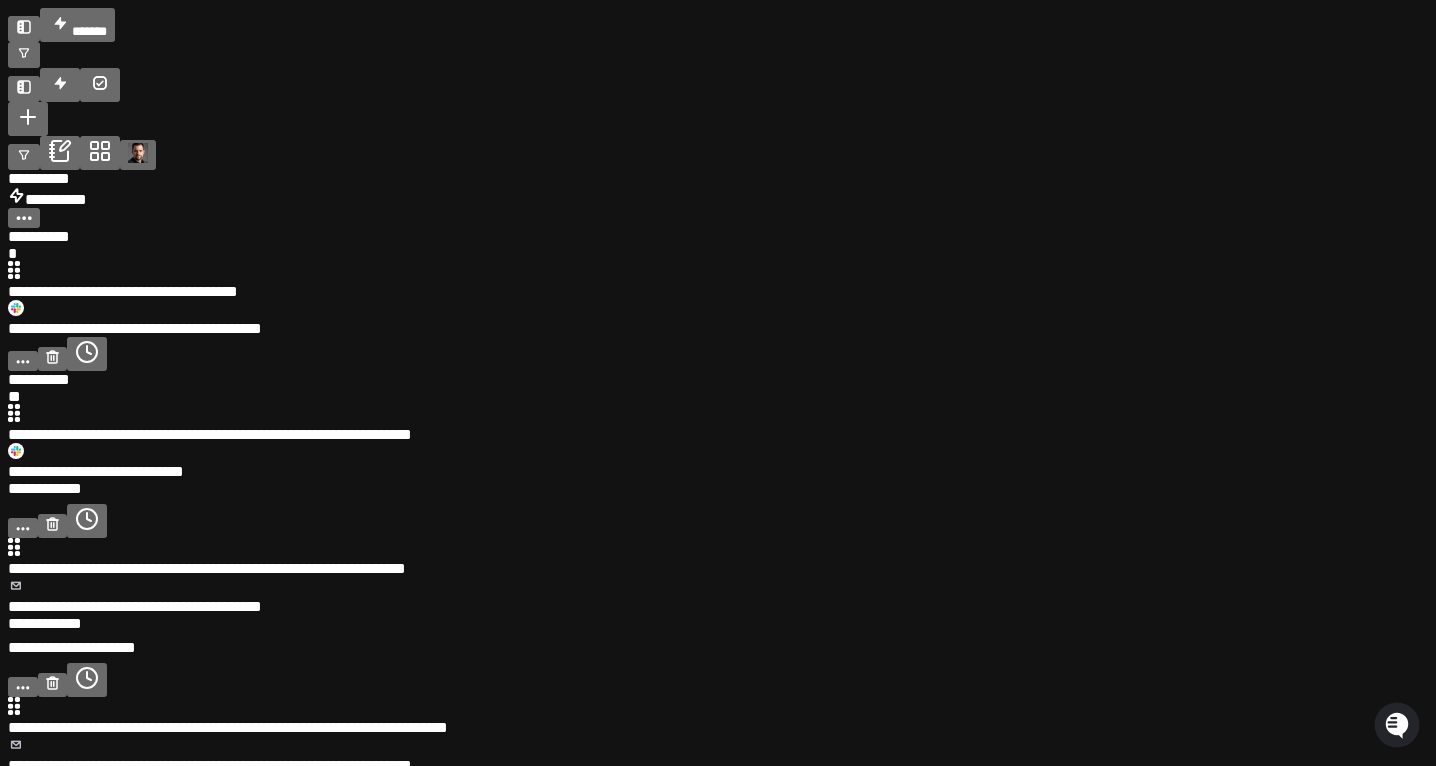 click at bounding box center [681, 426] 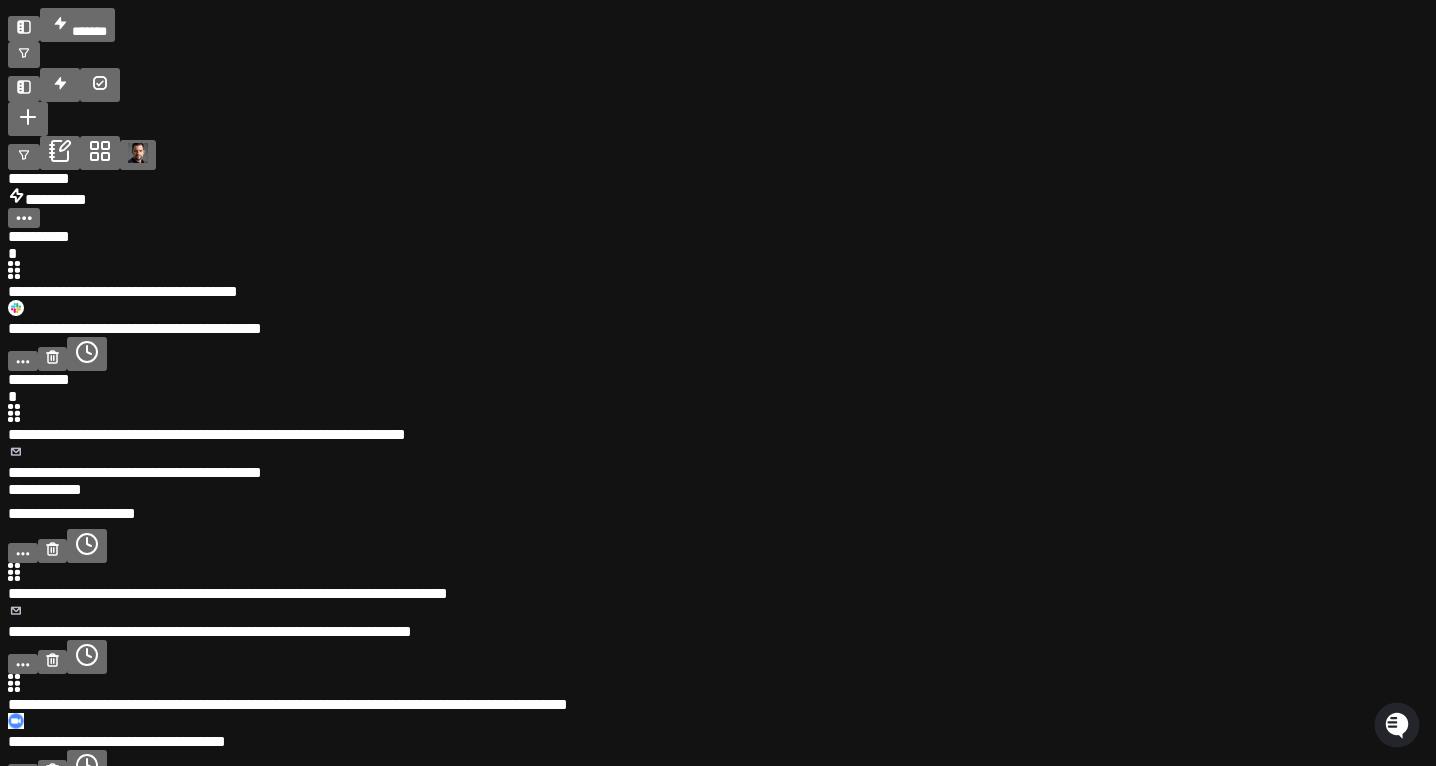 click at bounding box center (681, 426) 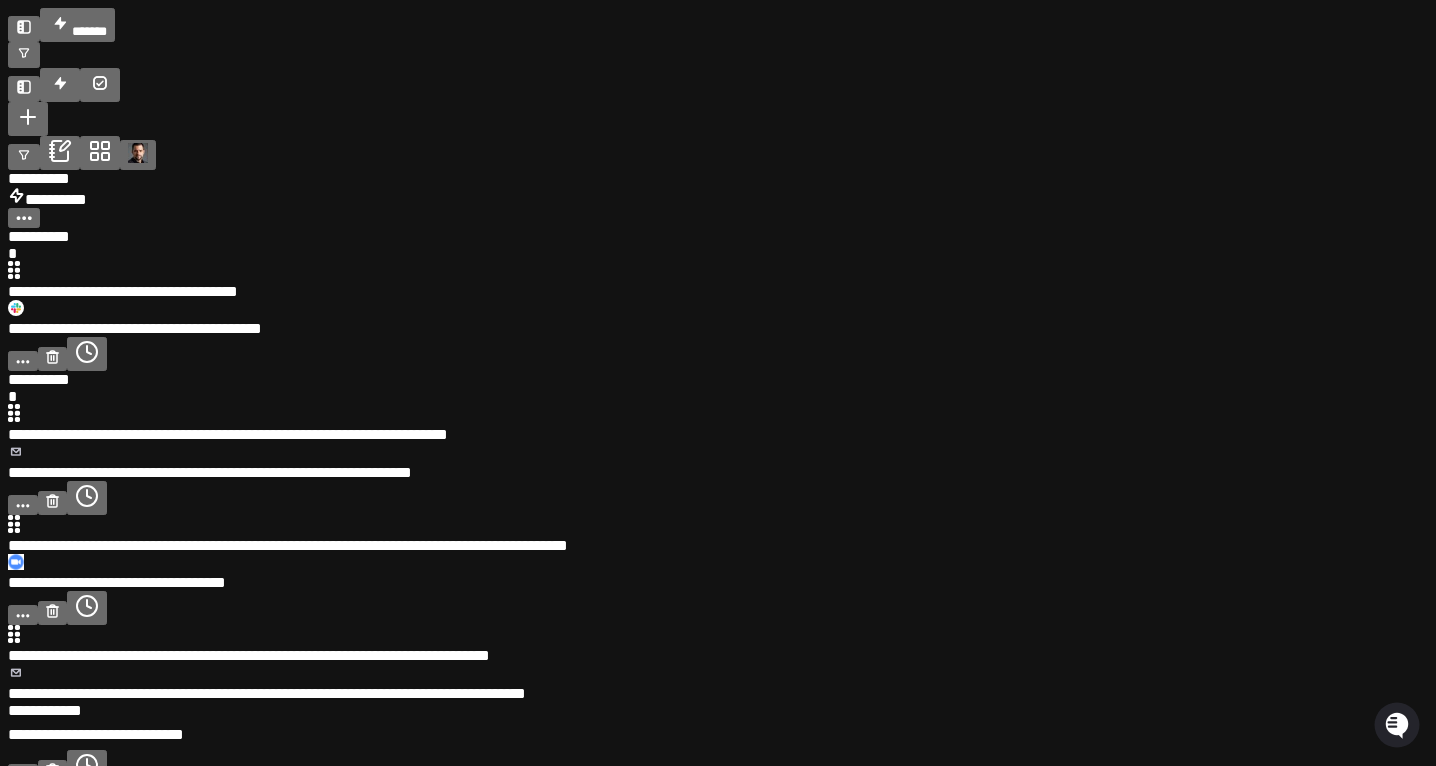 click at bounding box center [681, 426] 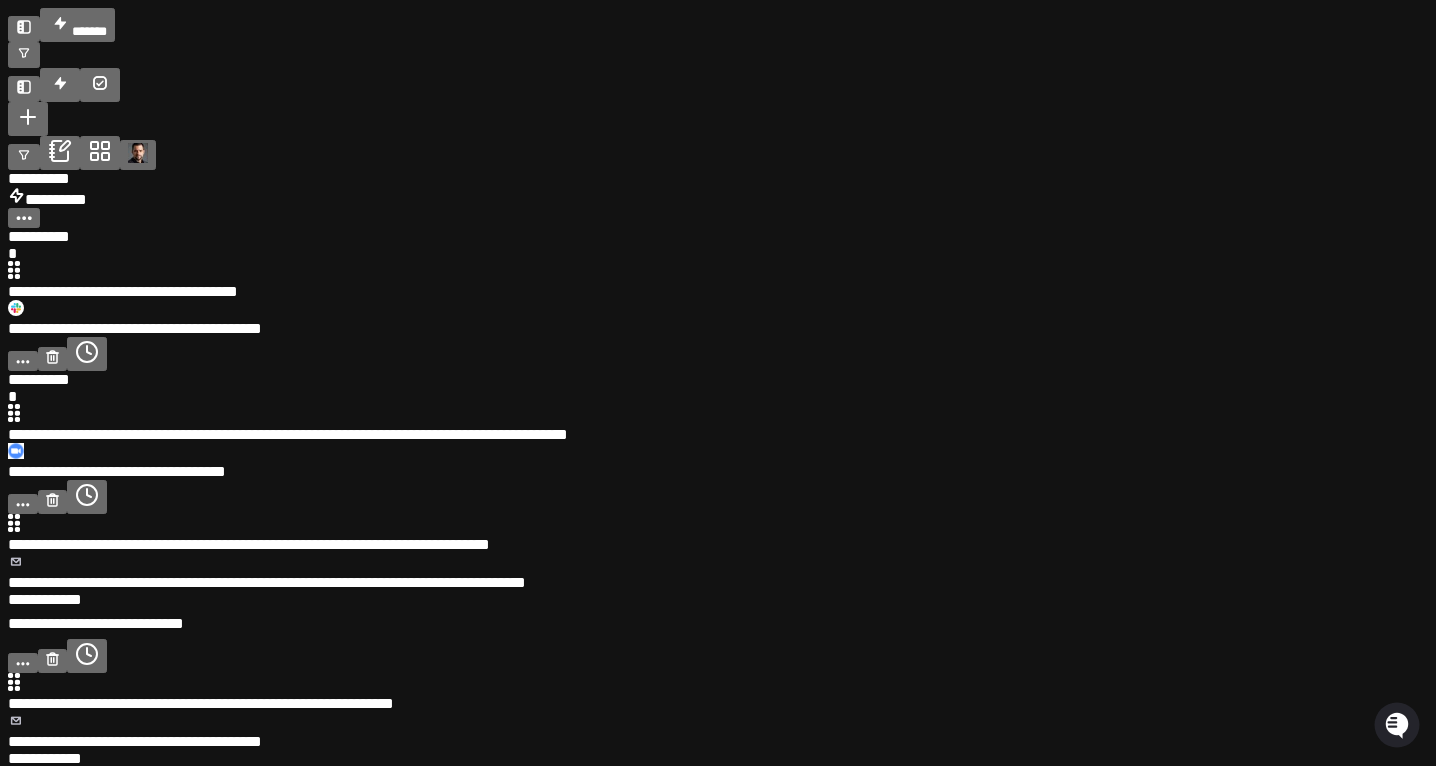 click at bounding box center (681, 426) 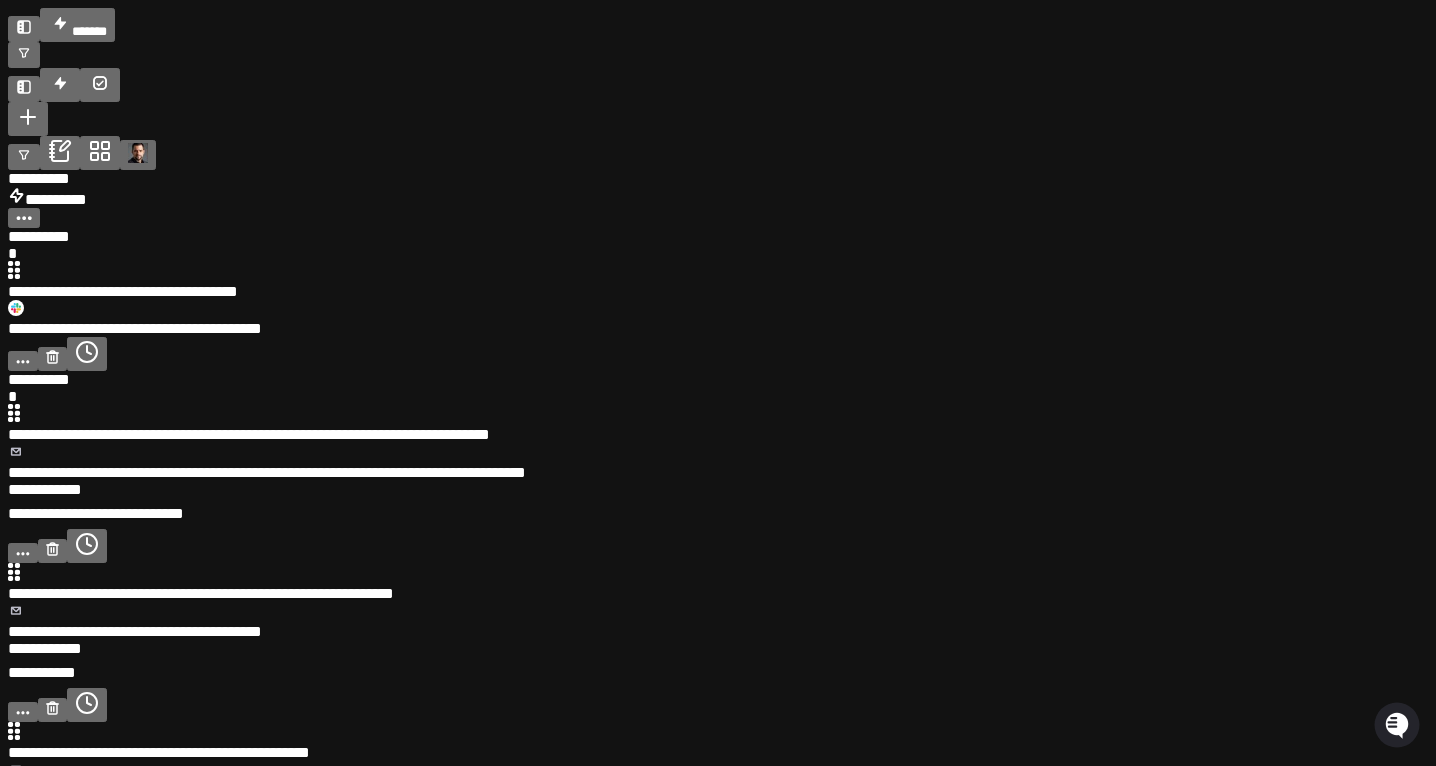 click at bounding box center (681, 426) 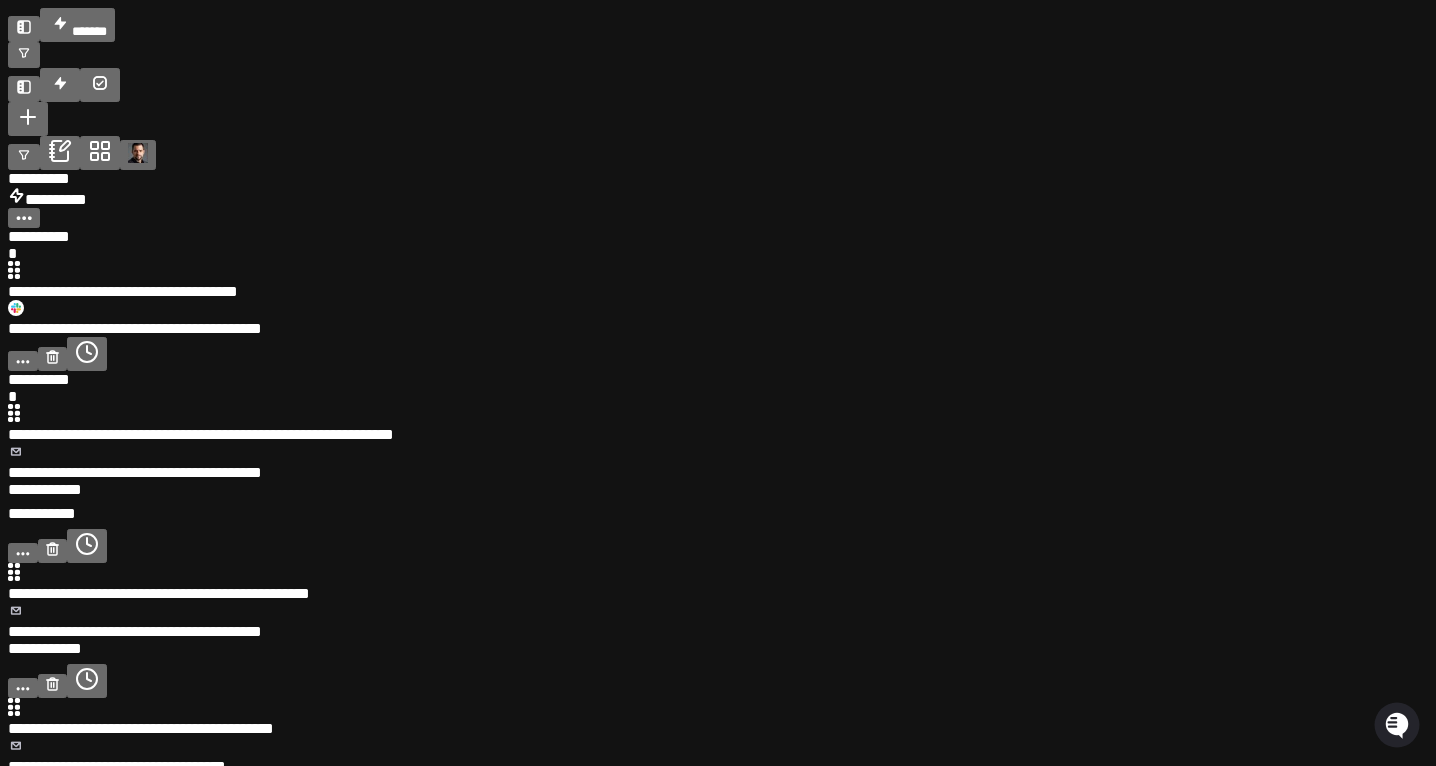 click at bounding box center [681, 426] 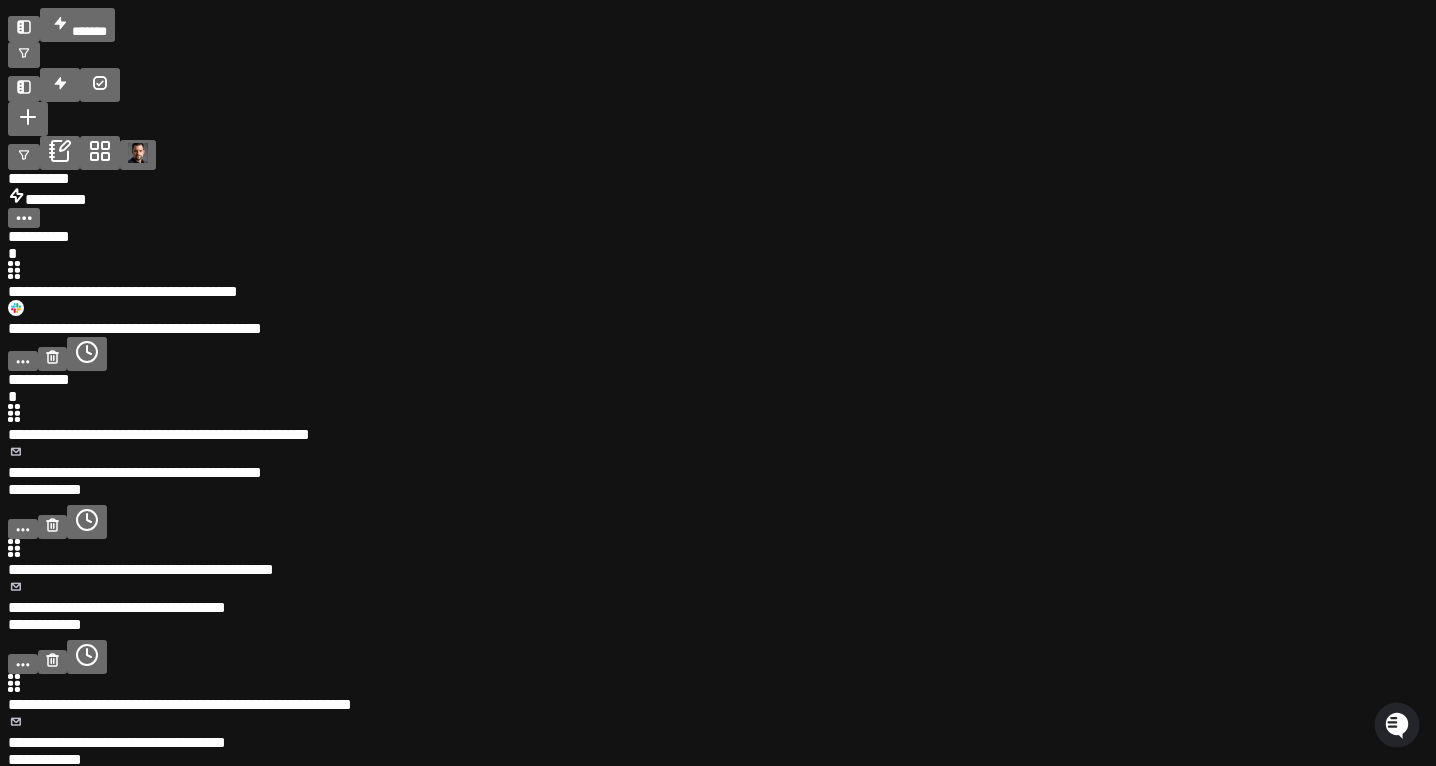 click at bounding box center (681, 426) 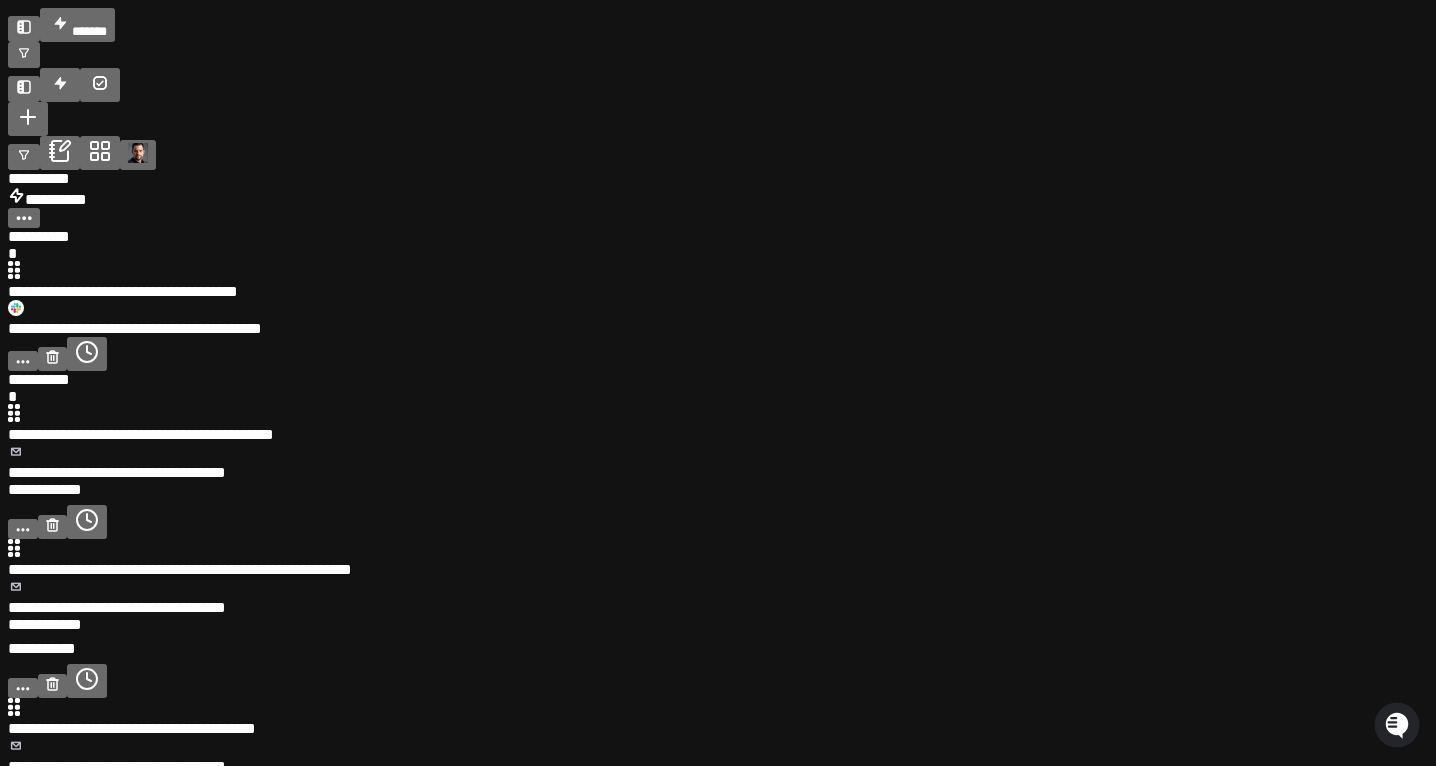 click at bounding box center (681, 426) 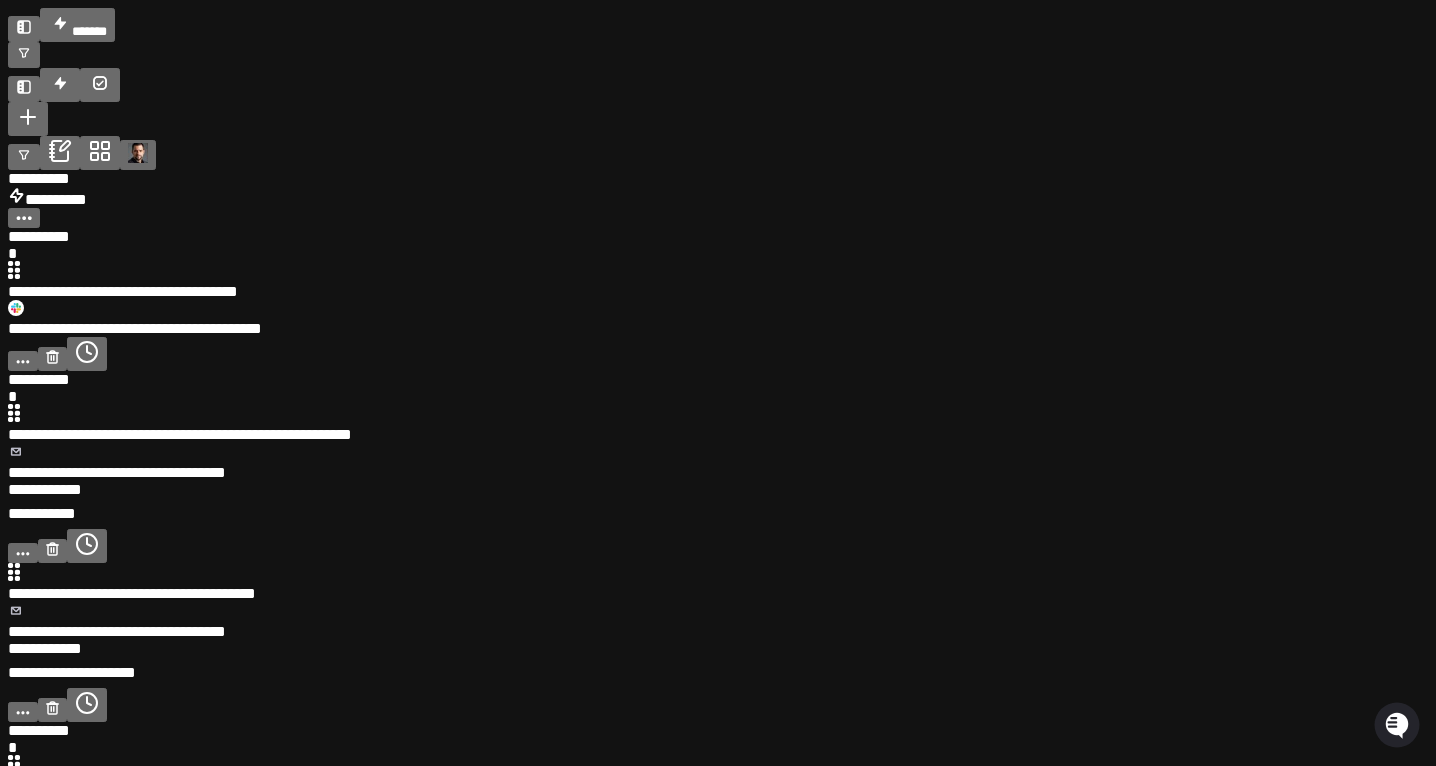 click at bounding box center (681, 426) 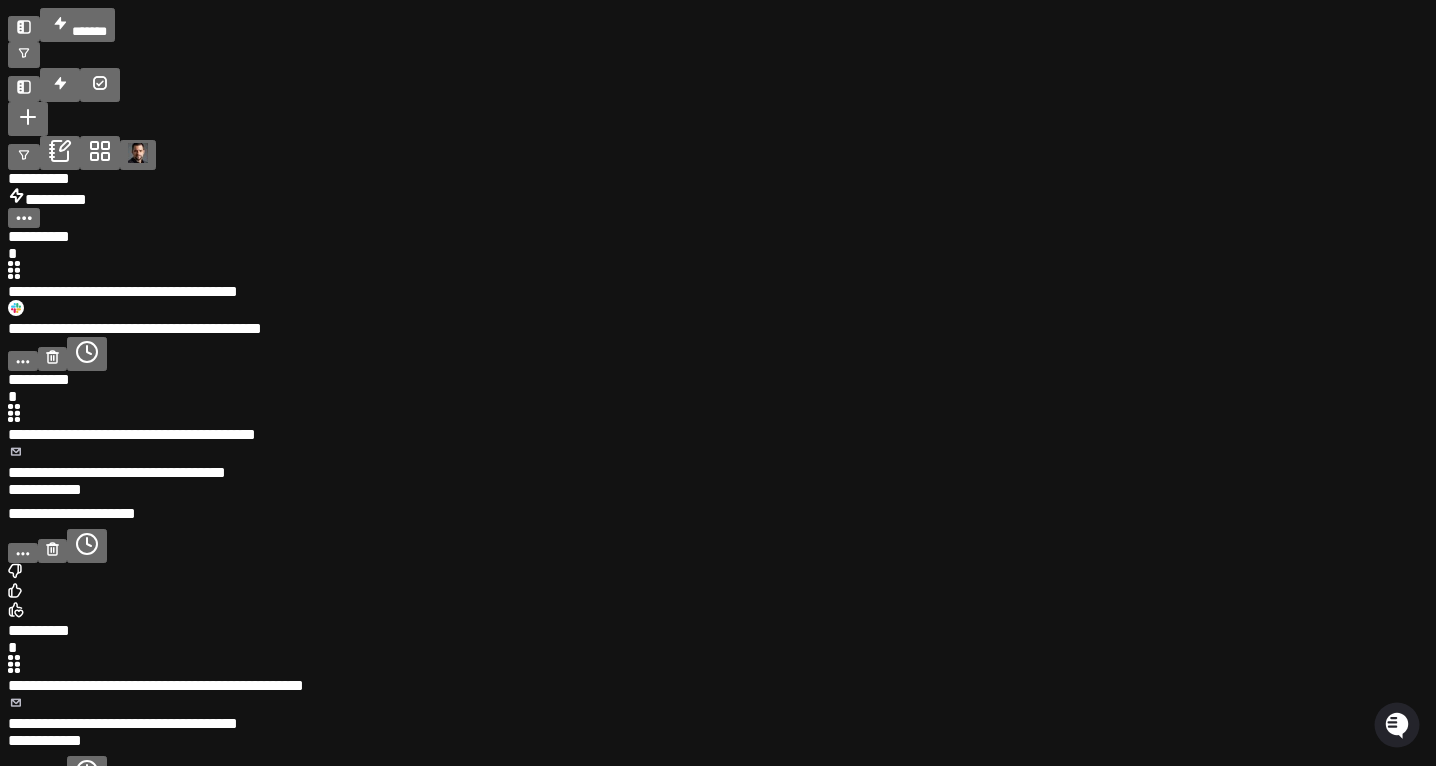 click 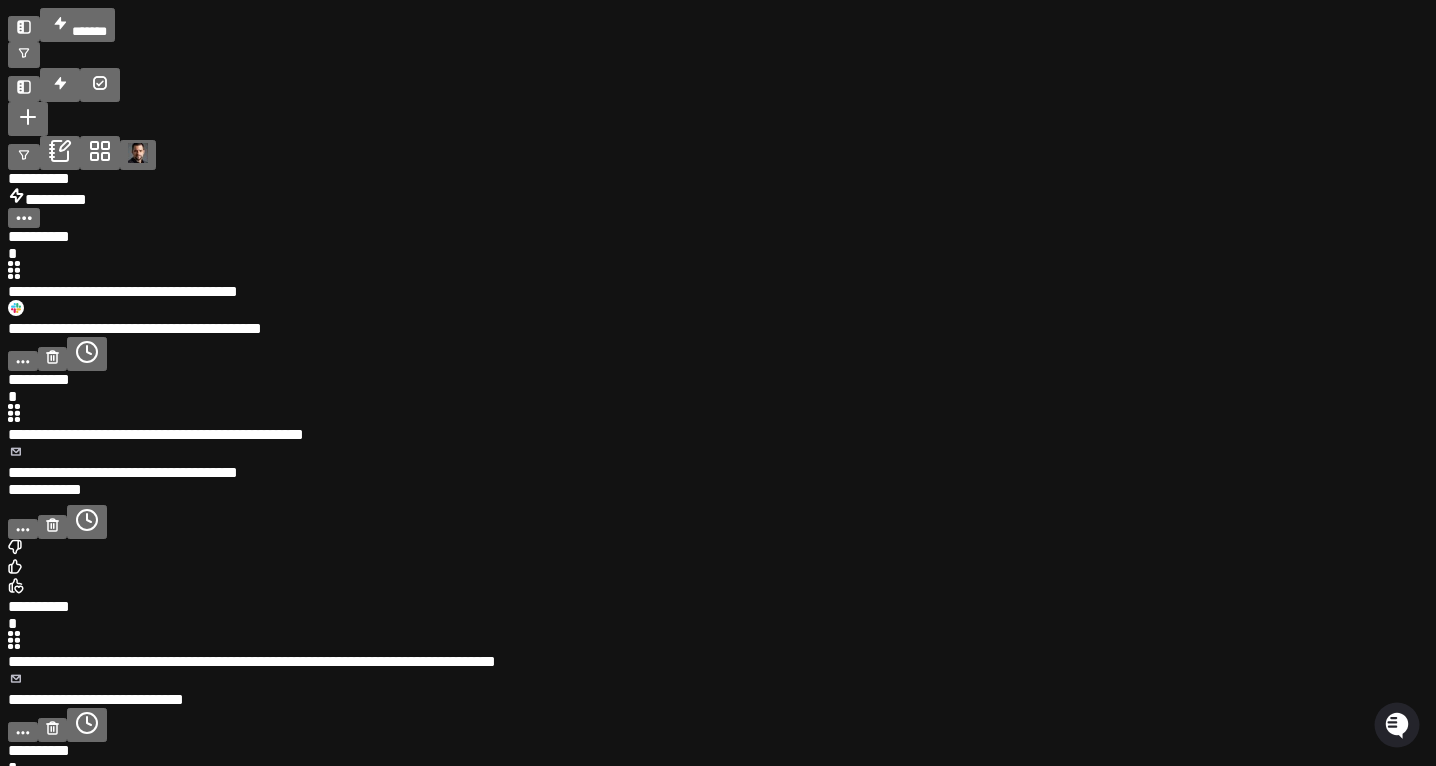 click 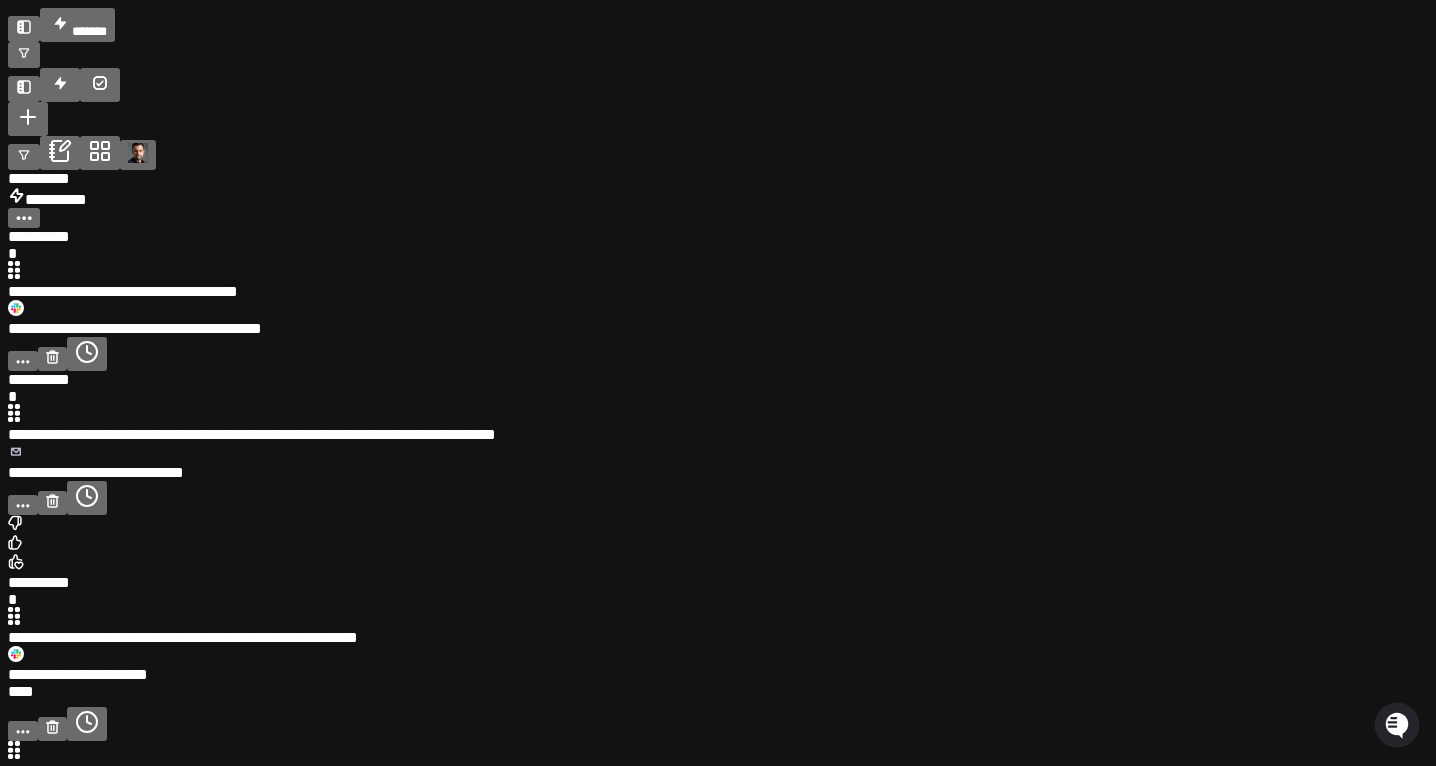 click 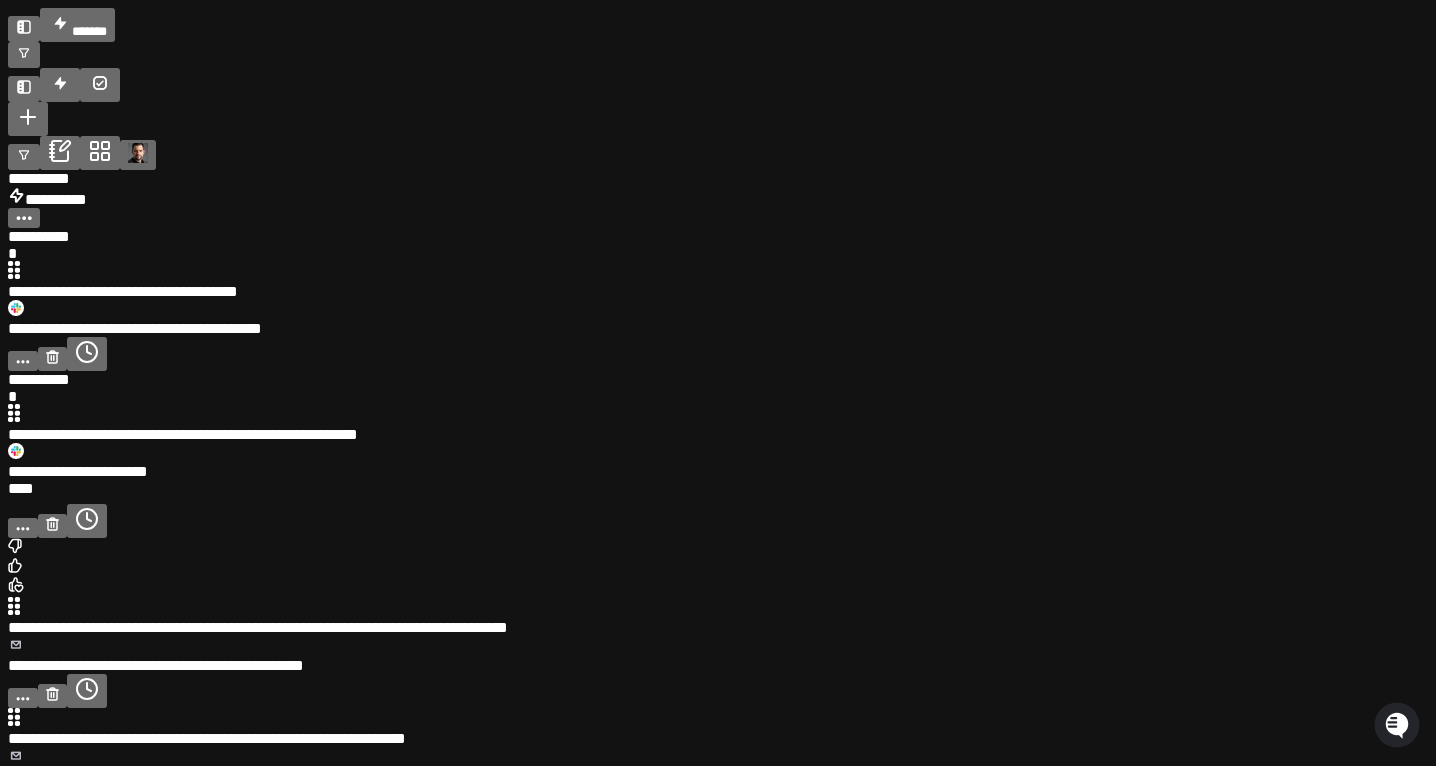 click 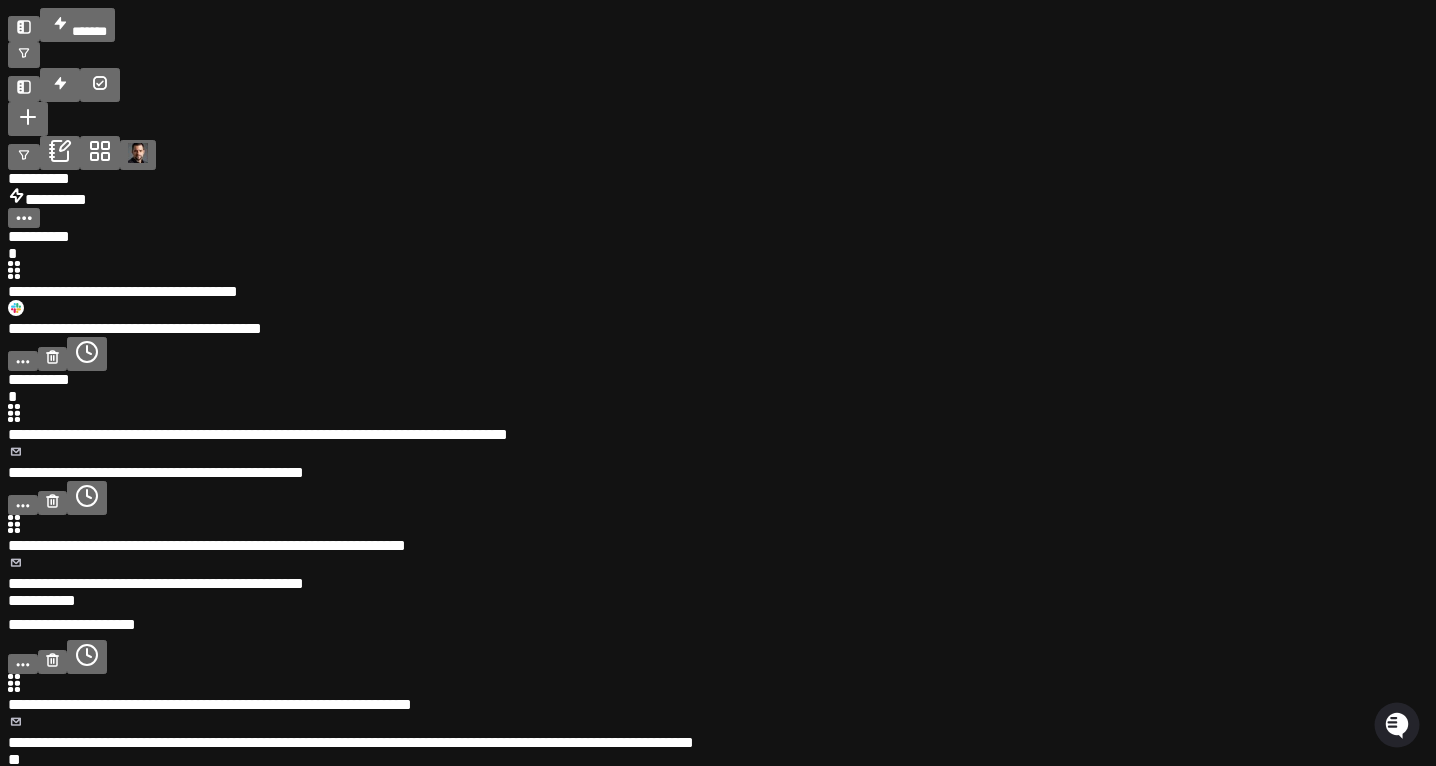 click at bounding box center [681, 426] 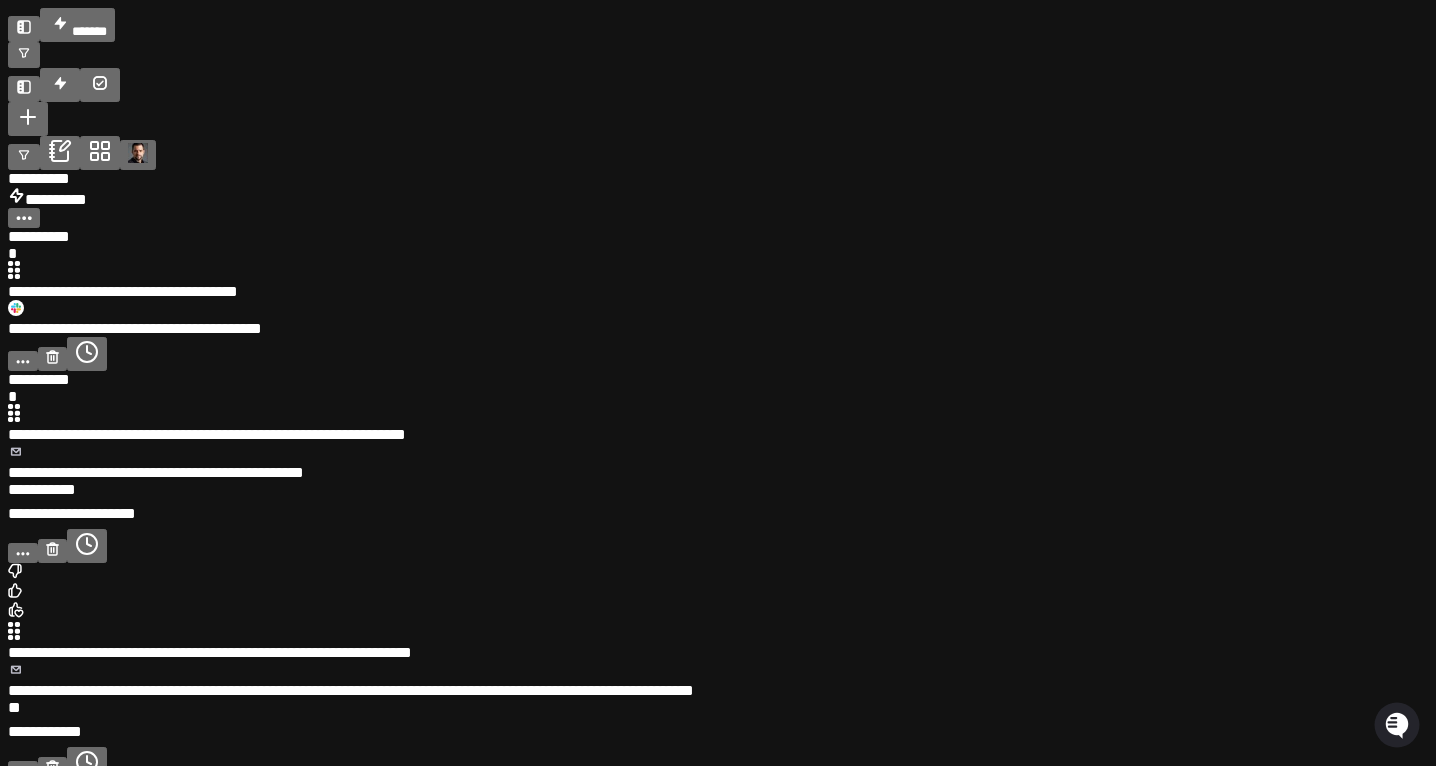 click 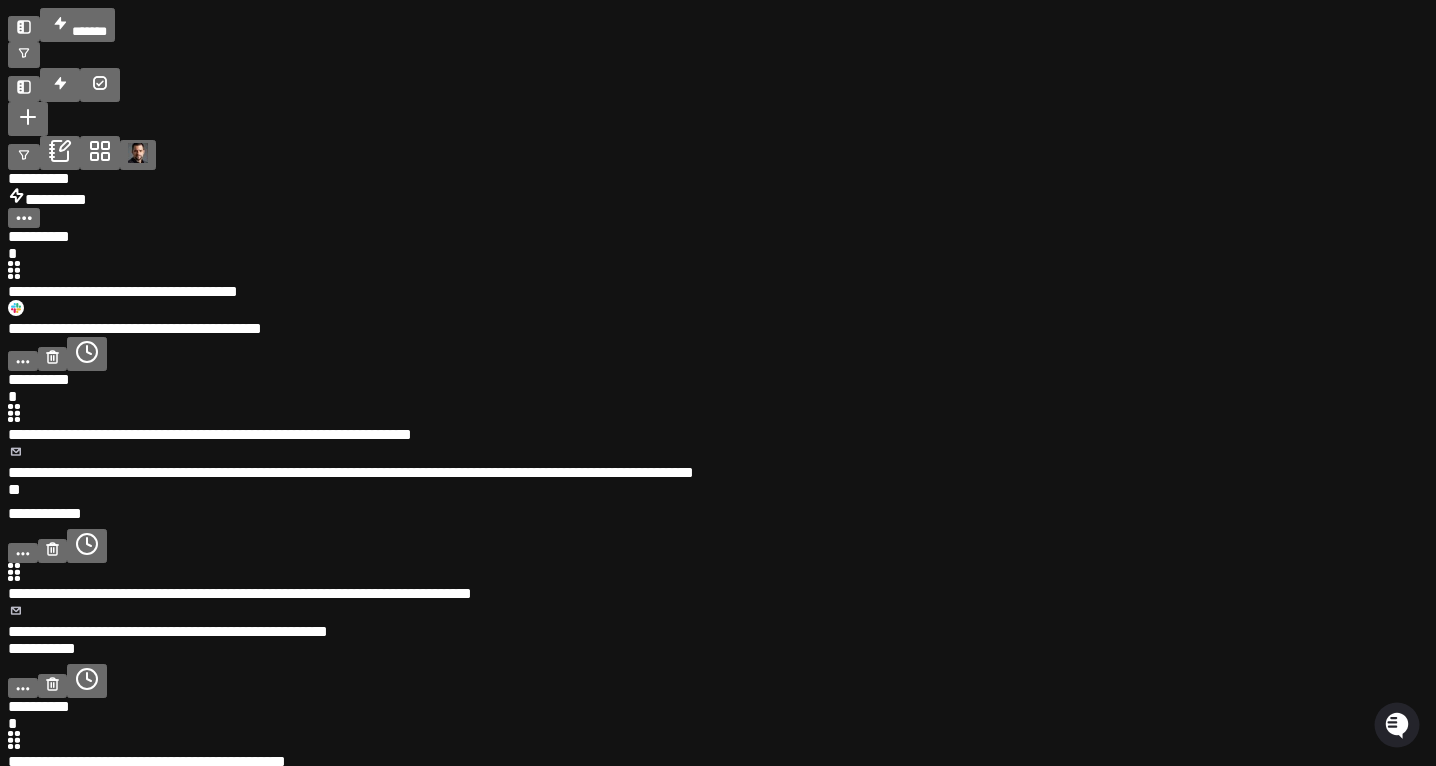 click at bounding box center [681, 426] 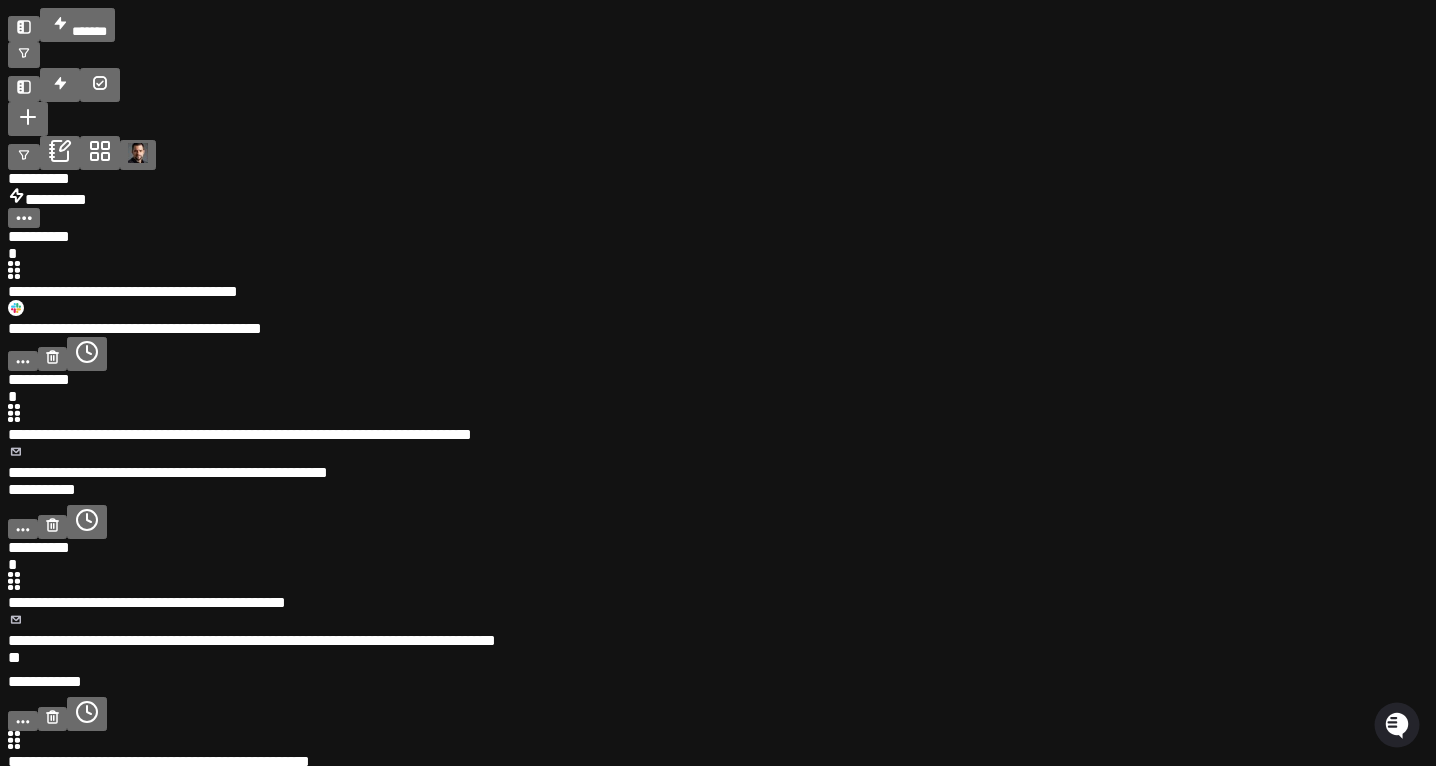 click at bounding box center [681, 594] 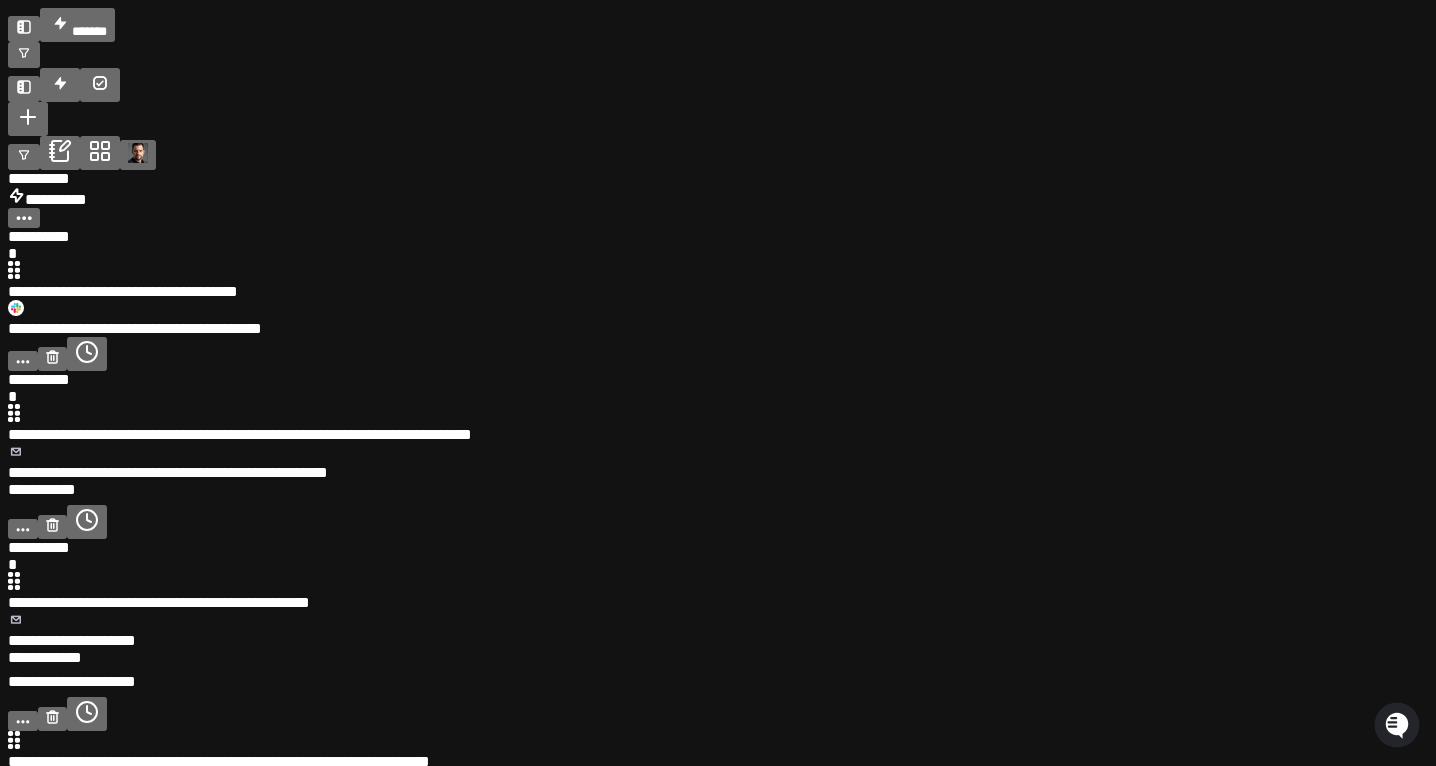 drag, startPoint x: 255, startPoint y: 433, endPoint x: 1002, endPoint y: 273, distance: 763.94305 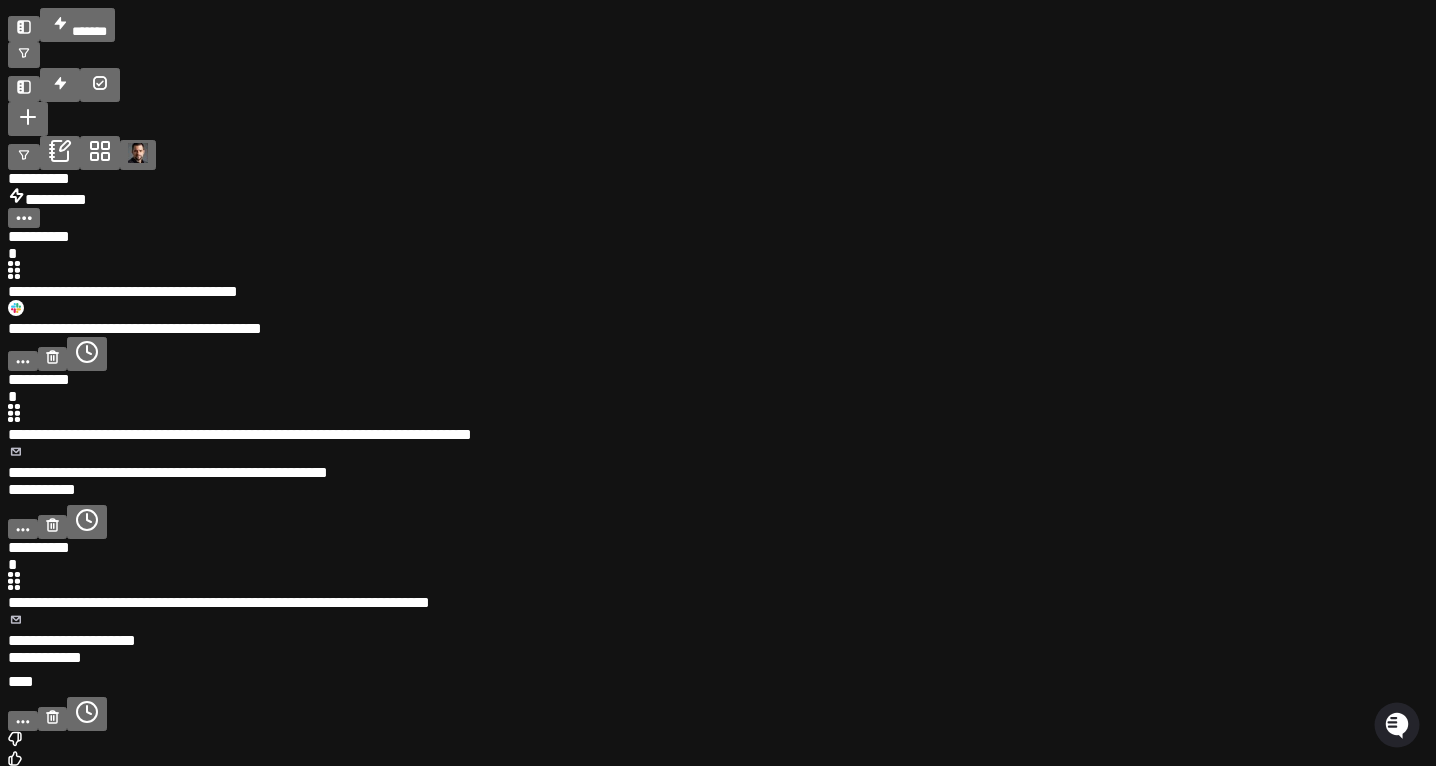 click 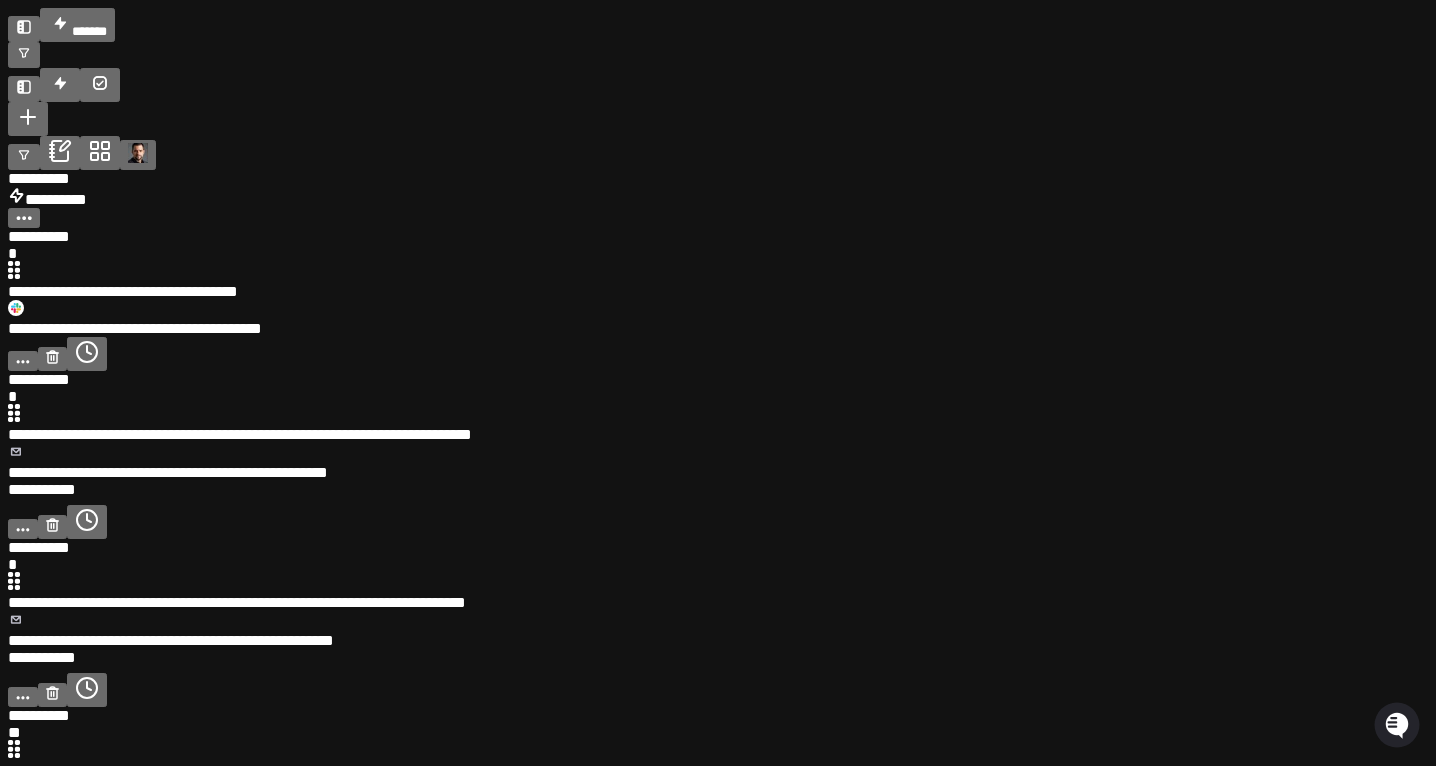 drag, startPoint x: 270, startPoint y: 419, endPoint x: 678, endPoint y: 258, distance: 438.61716 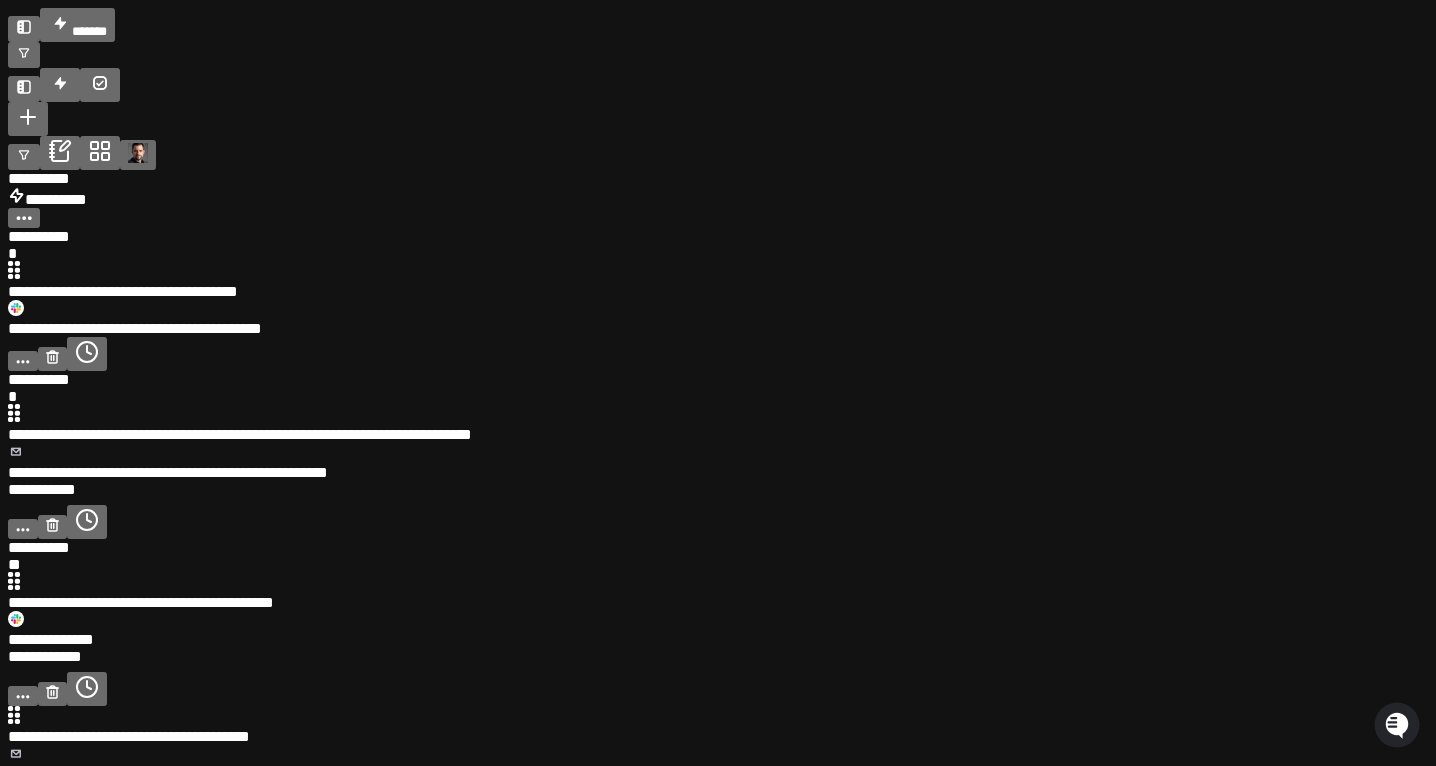 click at bounding box center [681, 594] 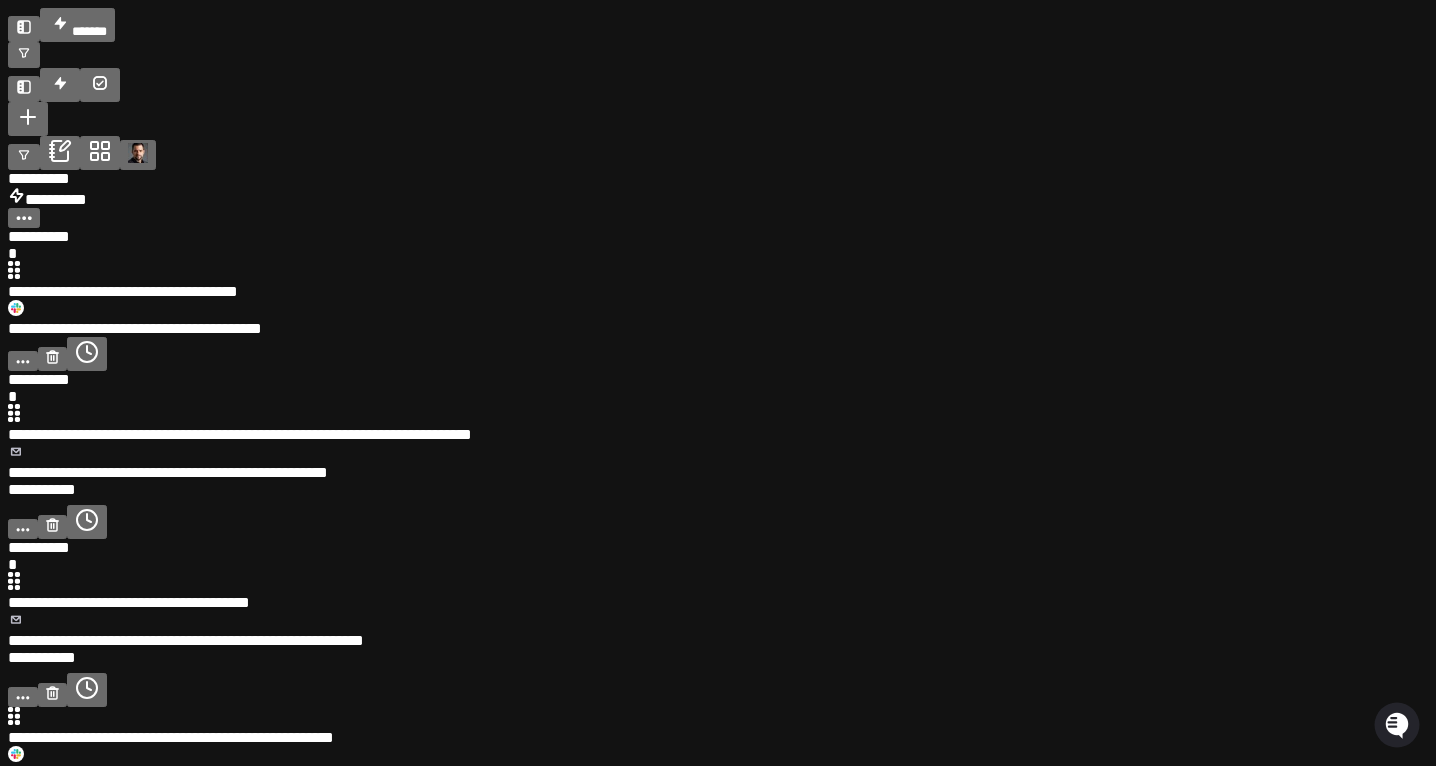 click at bounding box center (681, 594) 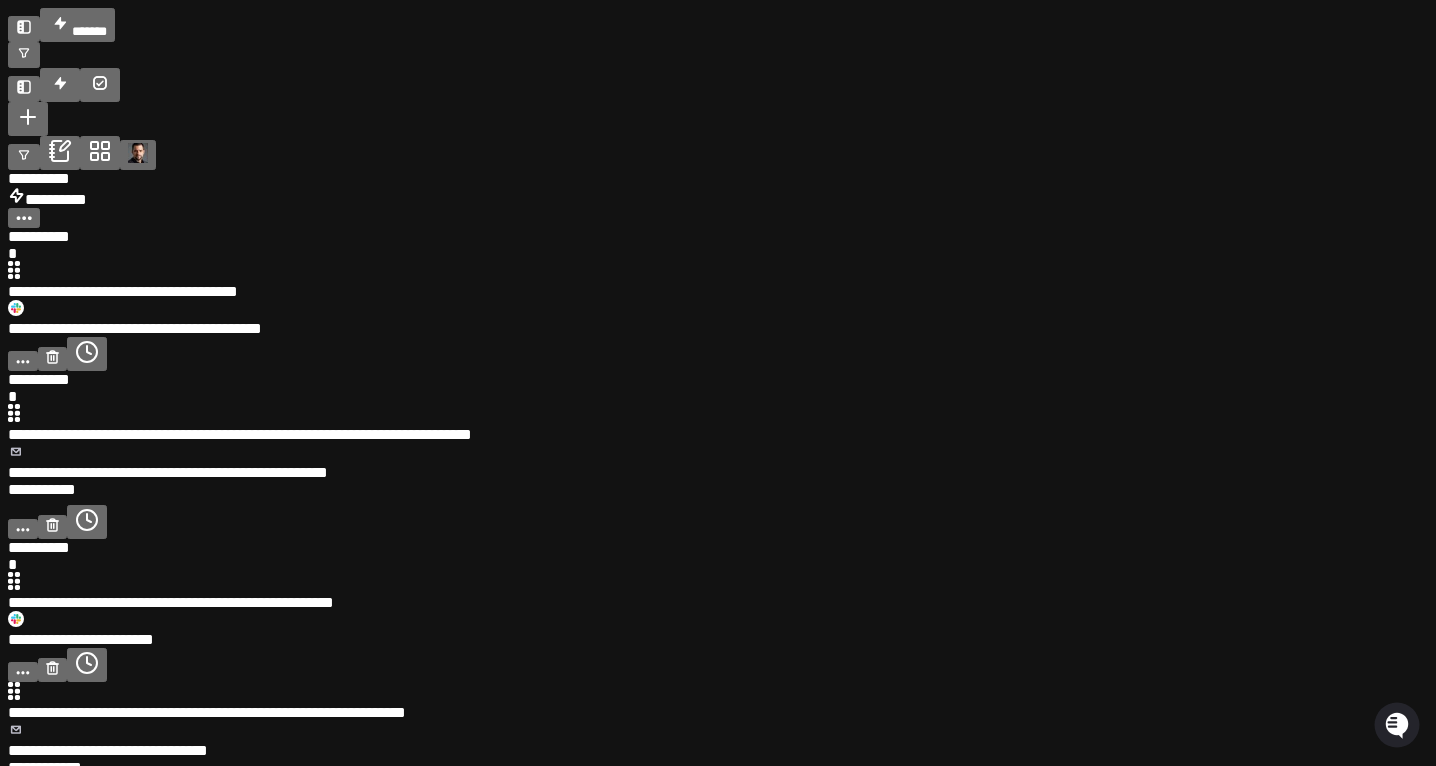 click at bounding box center (681, 594) 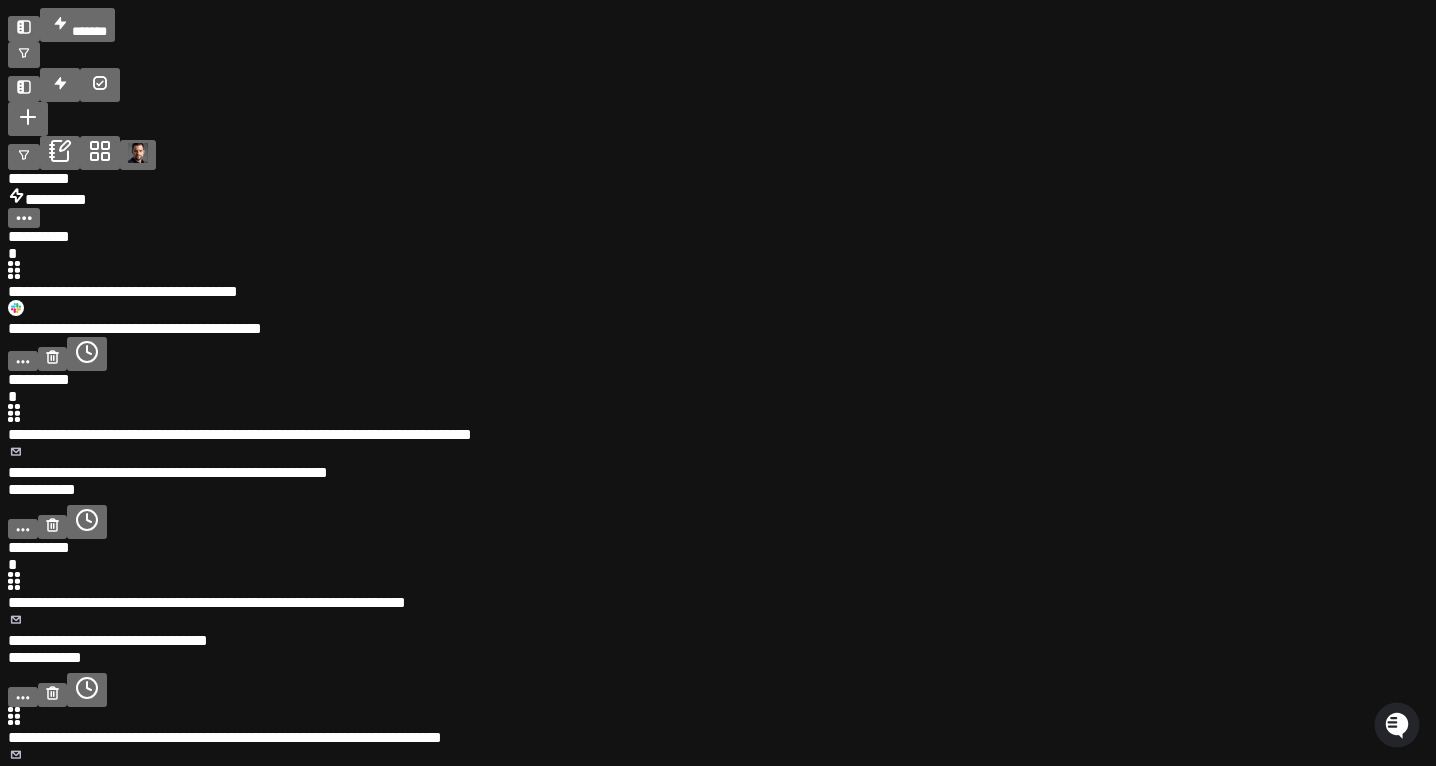 click at bounding box center (681, 594) 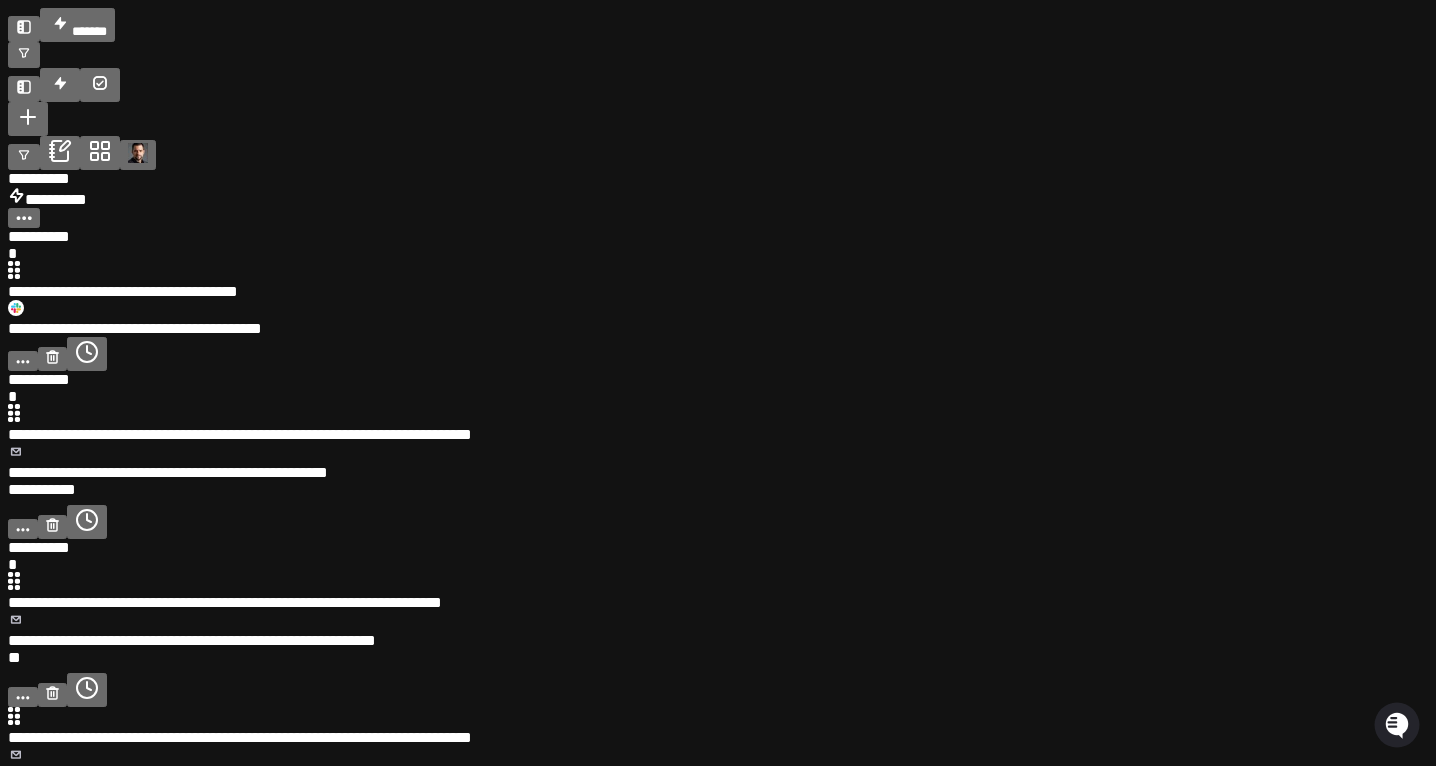 click at bounding box center [681, 594] 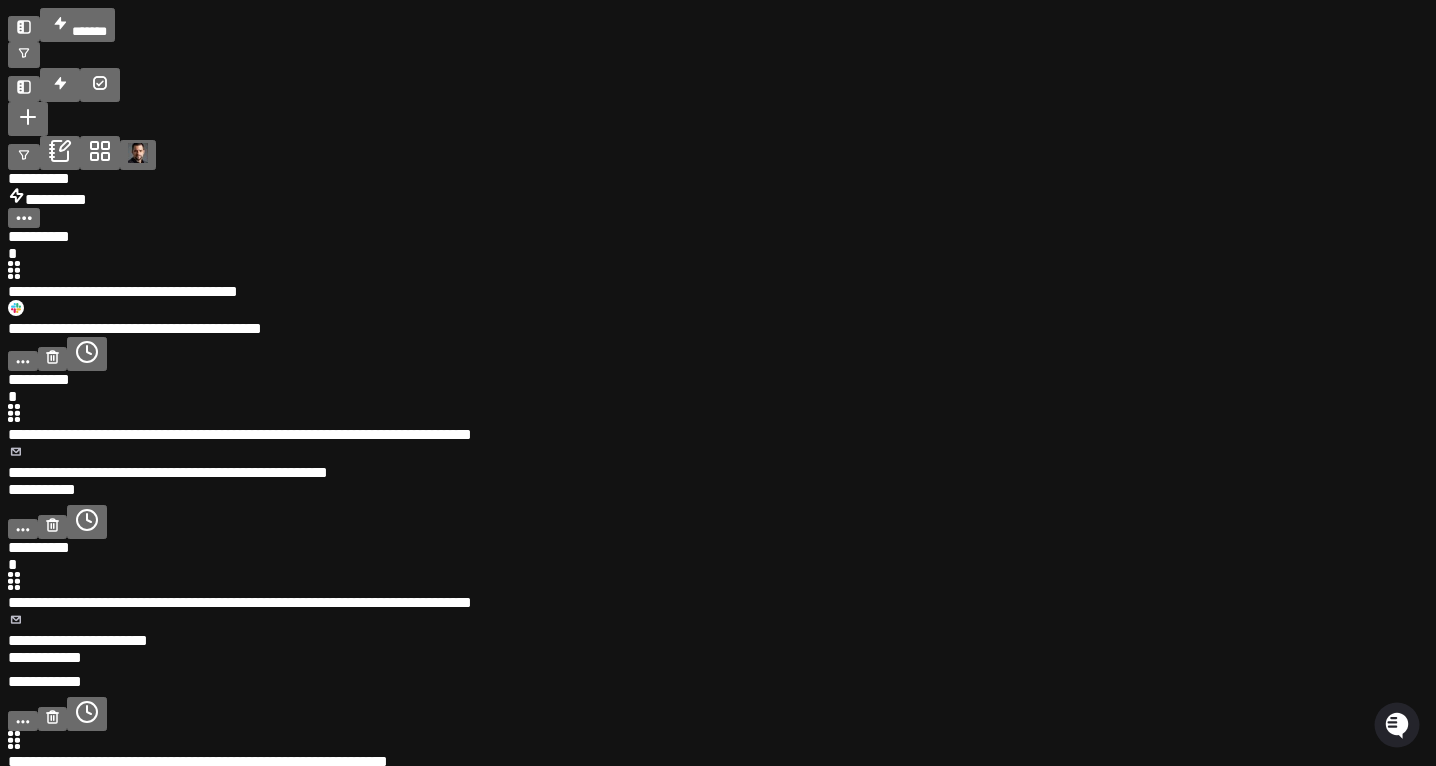 click at bounding box center (681, 594) 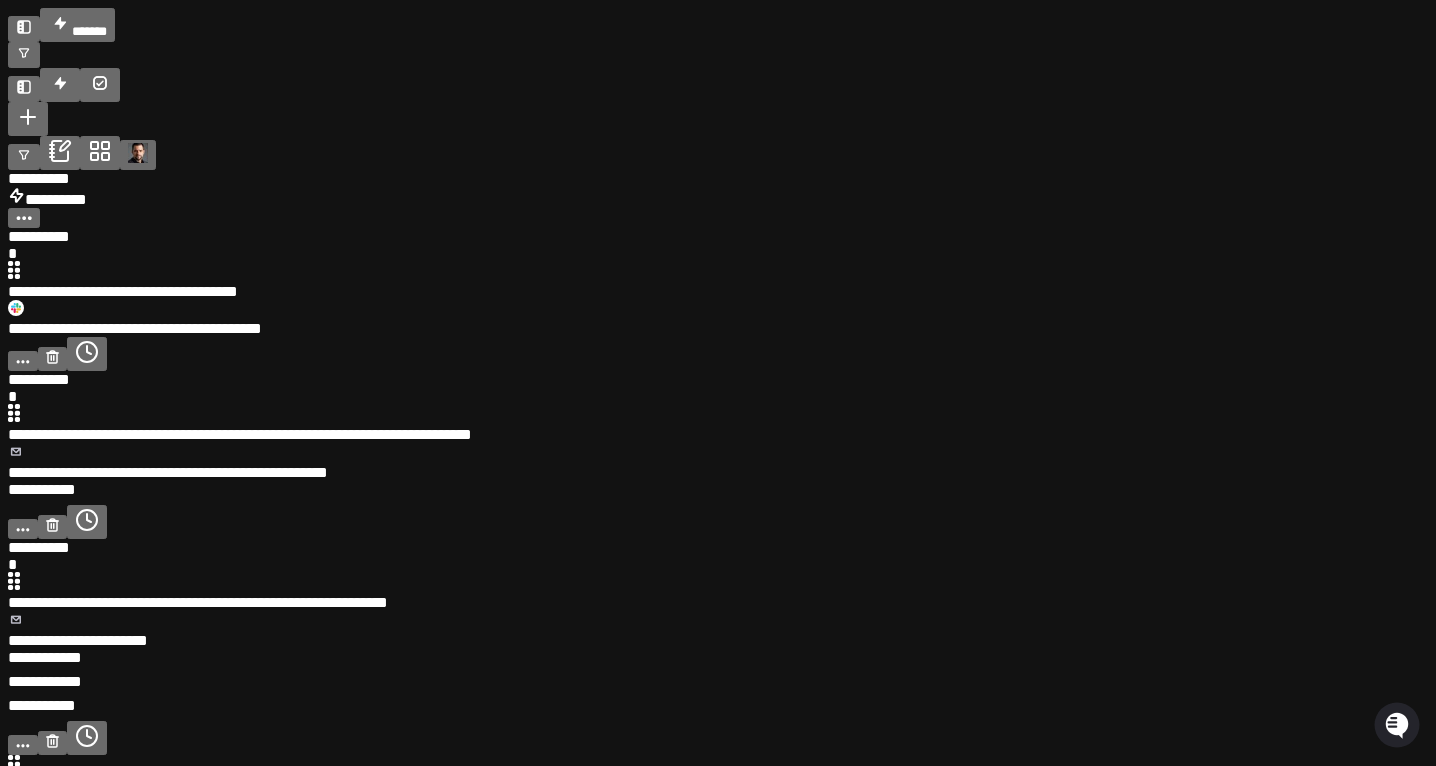 click at bounding box center (681, 594) 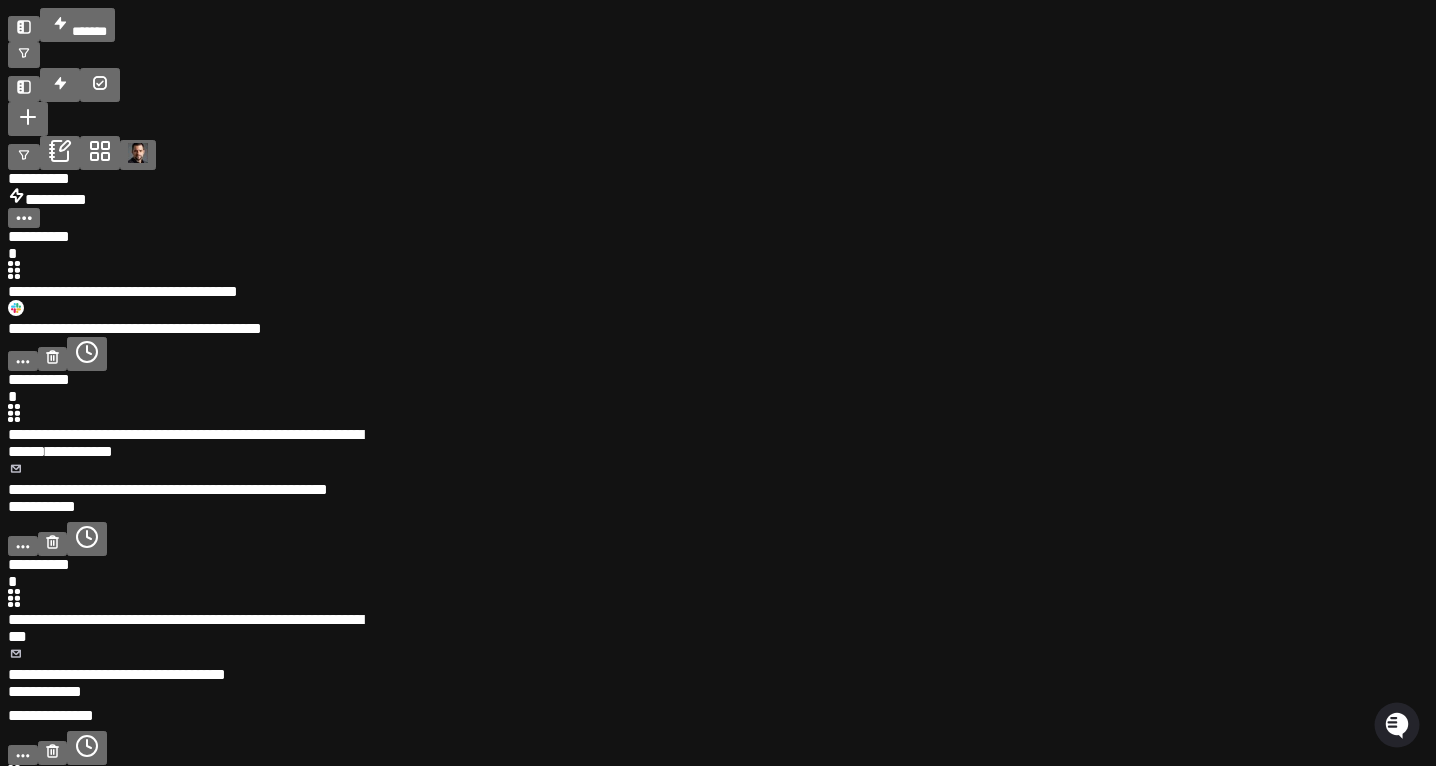 scroll, scrollTop: 11762, scrollLeft: 0, axis: vertical 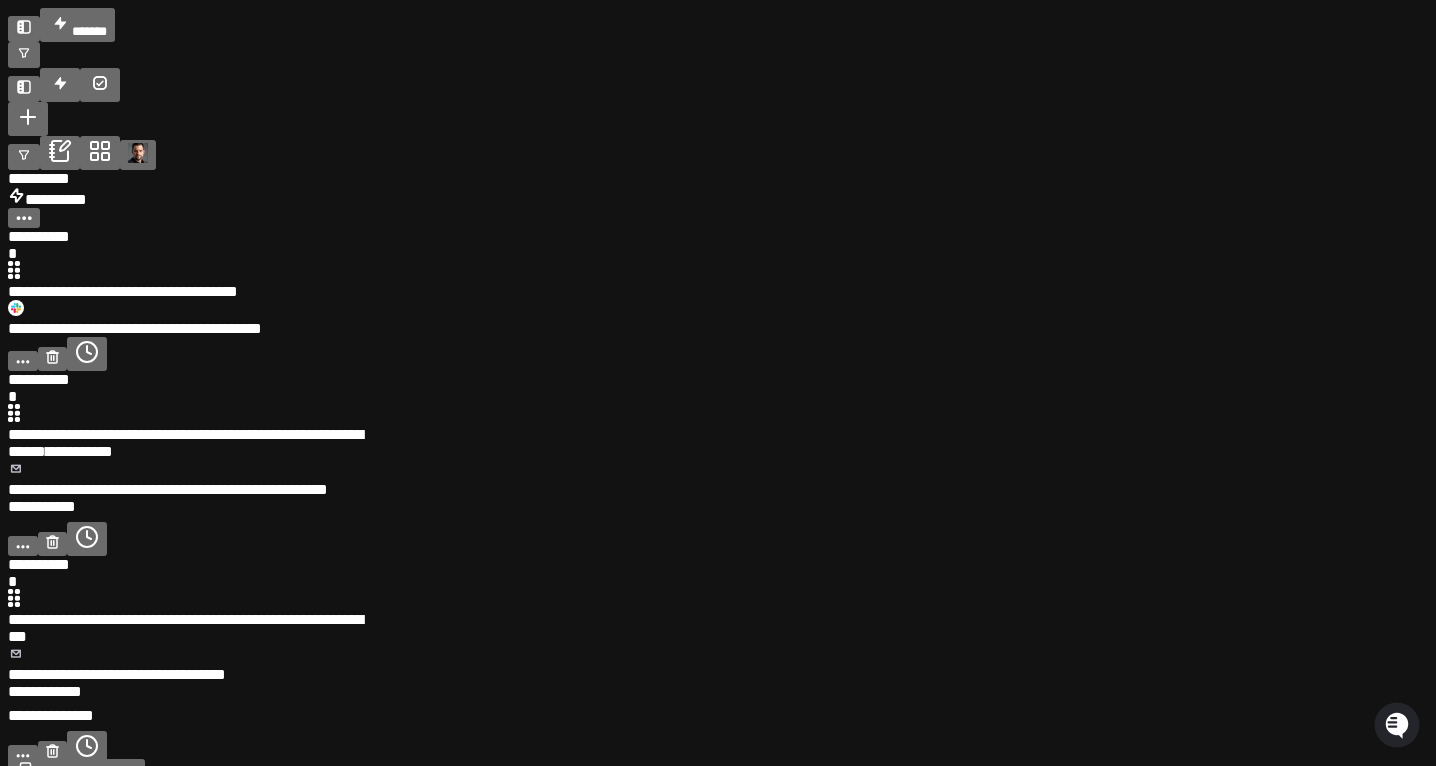 click 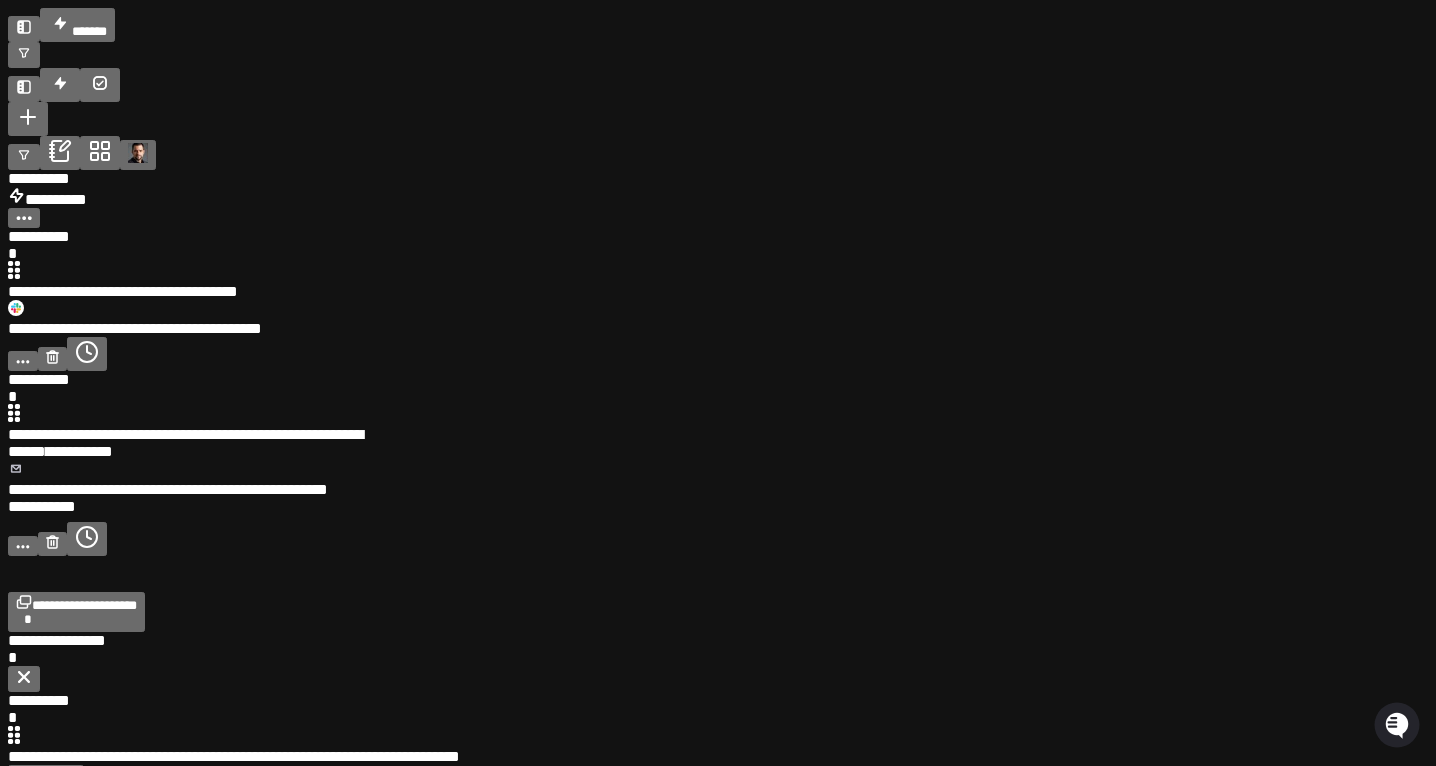 drag, startPoint x: 301, startPoint y: 126, endPoint x: 990, endPoint y: 181, distance: 691.1917 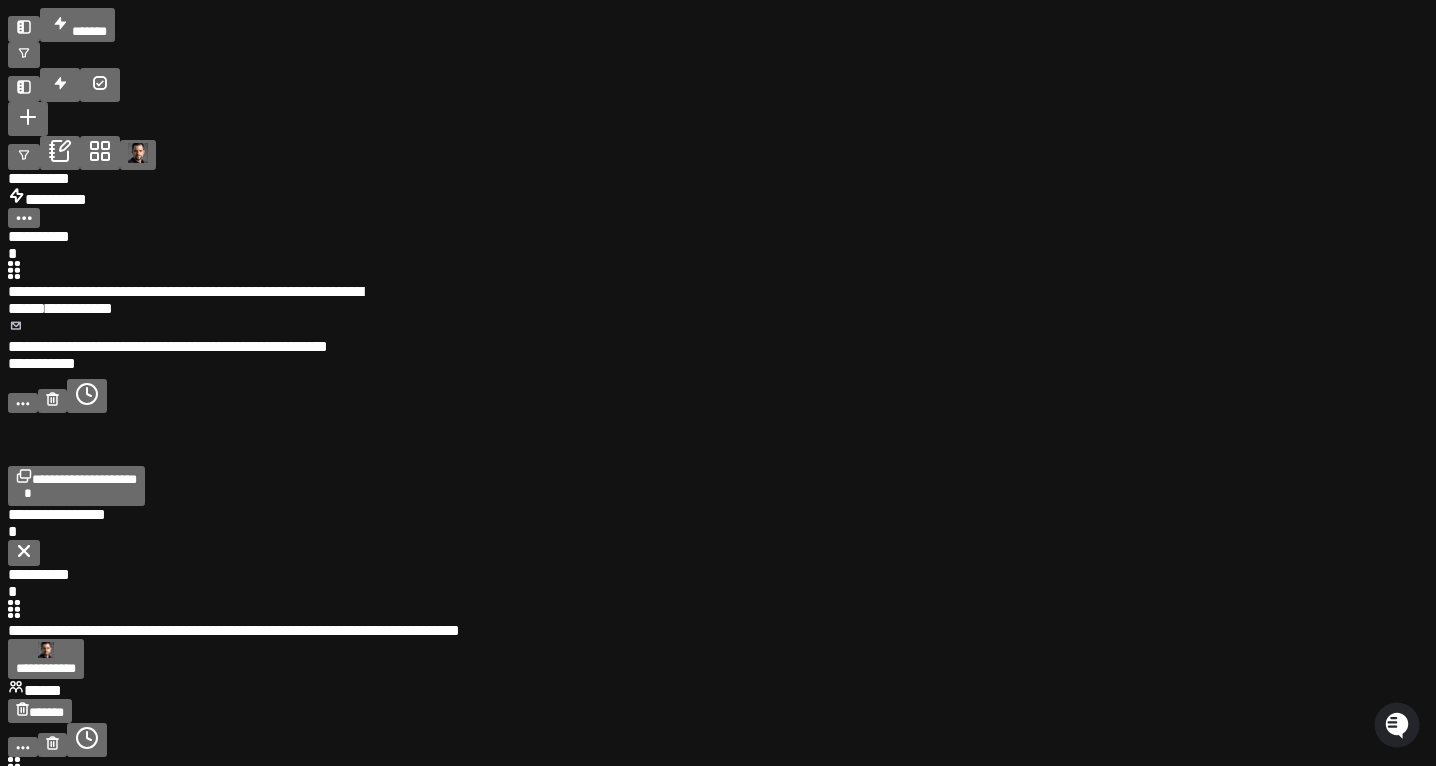click on "**********" at bounding box center [168, 346] 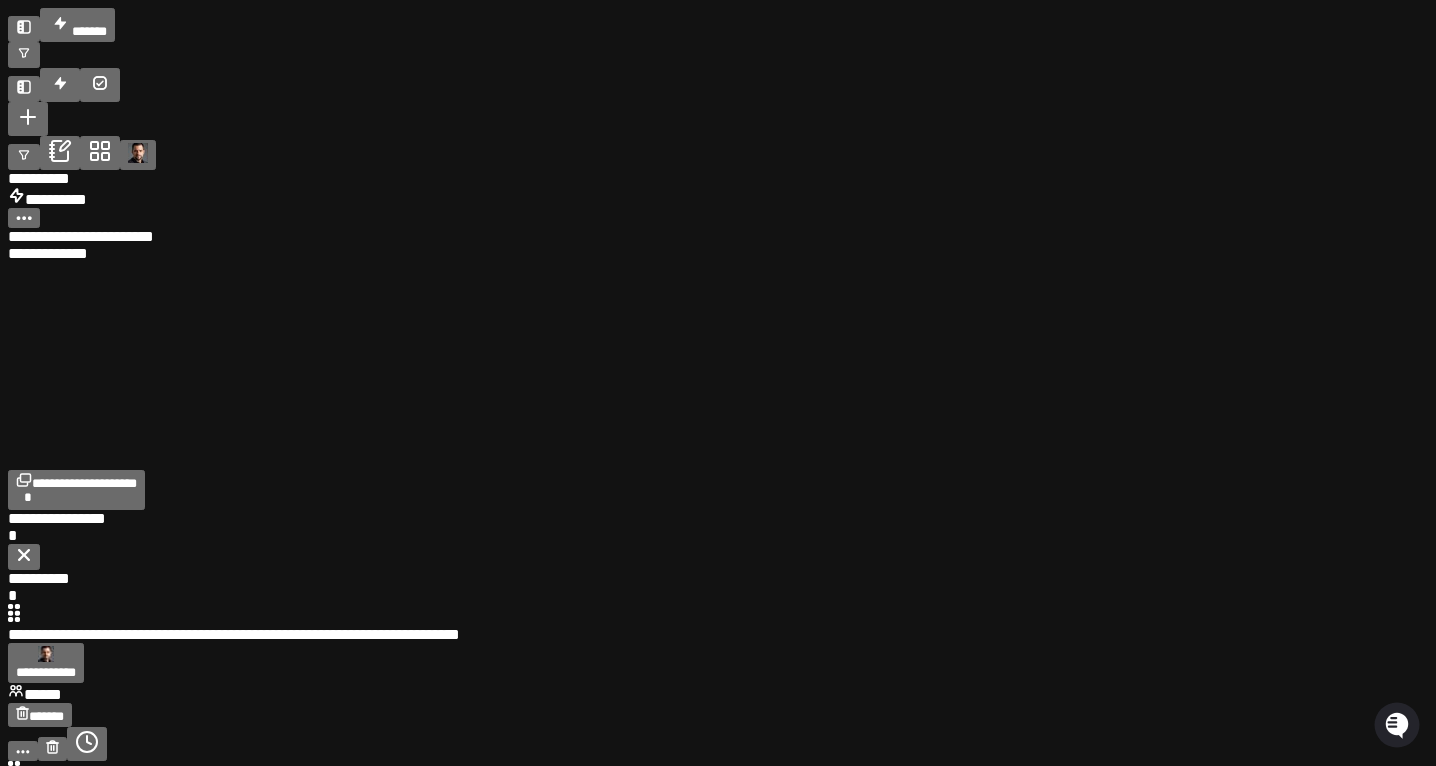 scroll, scrollTop: 0, scrollLeft: 240, axis: horizontal 